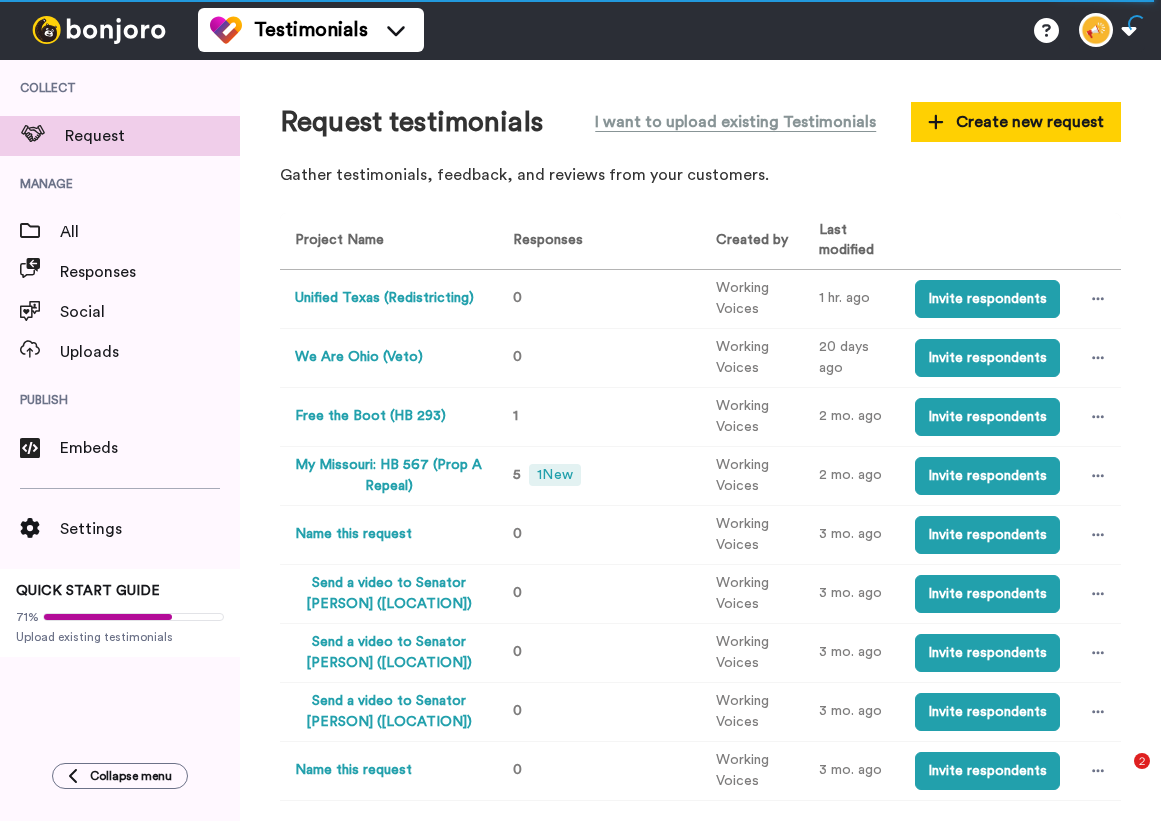 scroll, scrollTop: 0, scrollLeft: 0, axis: both 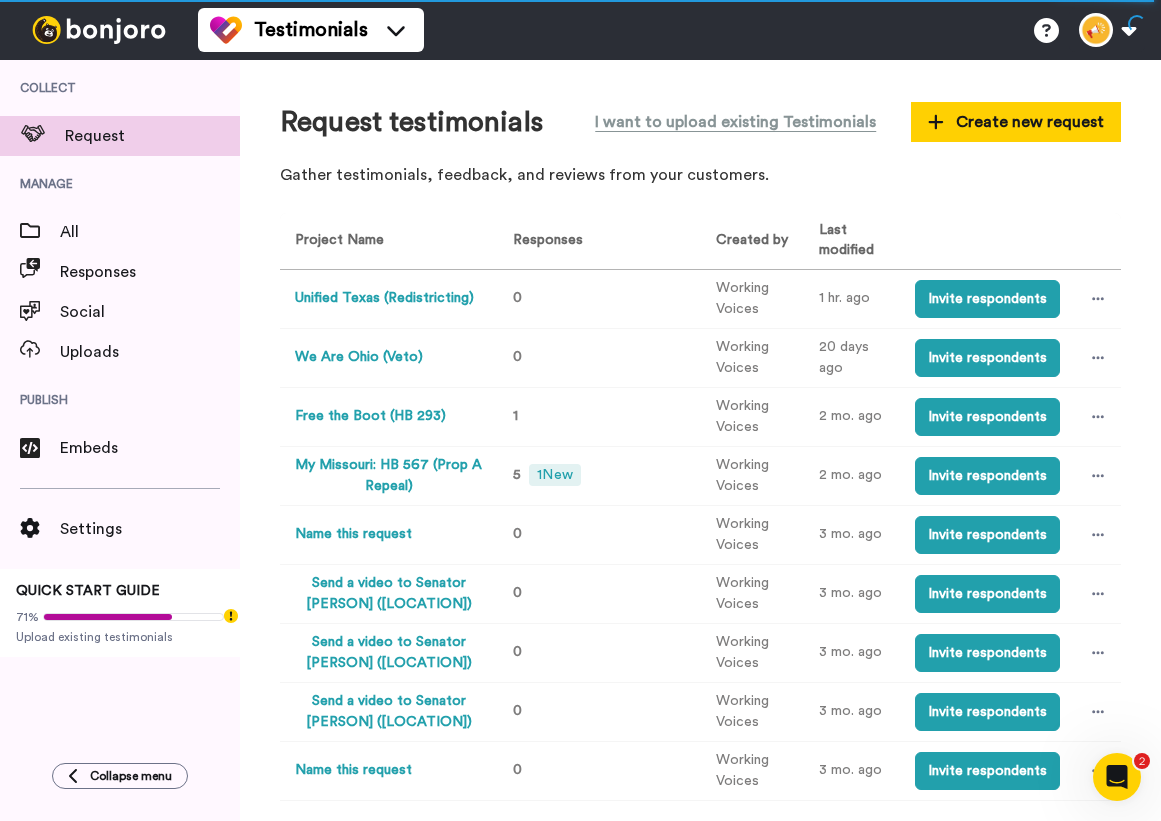 click on "Unified Texas (Redistricting)" at bounding box center (384, 298) 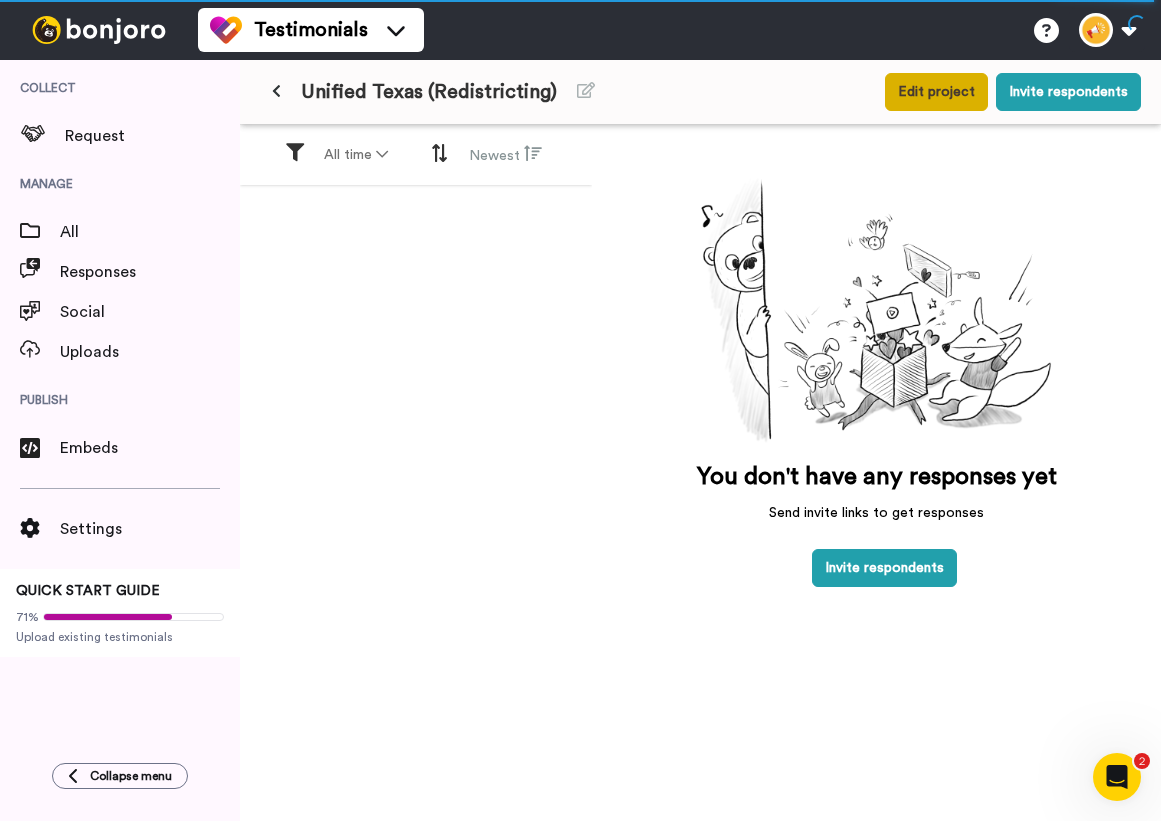 click on "Edit project" at bounding box center [936, 92] 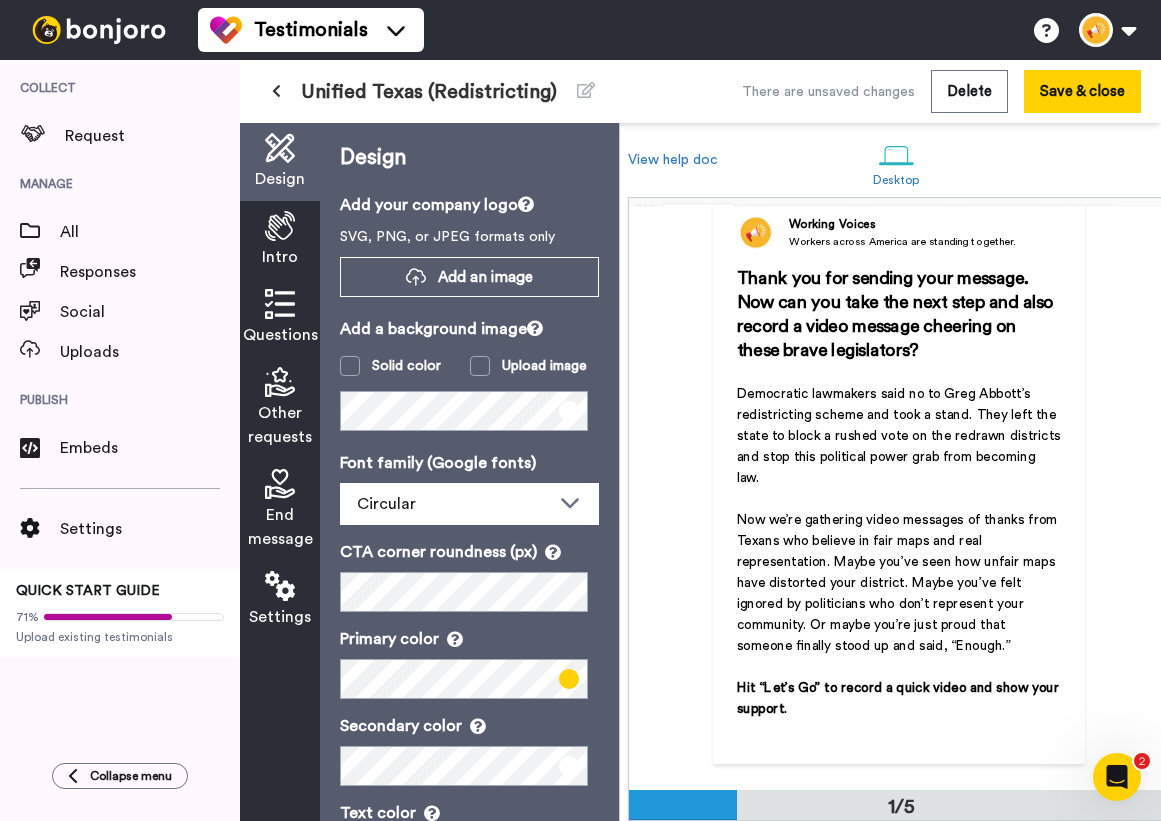 scroll, scrollTop: 142, scrollLeft: 0, axis: vertical 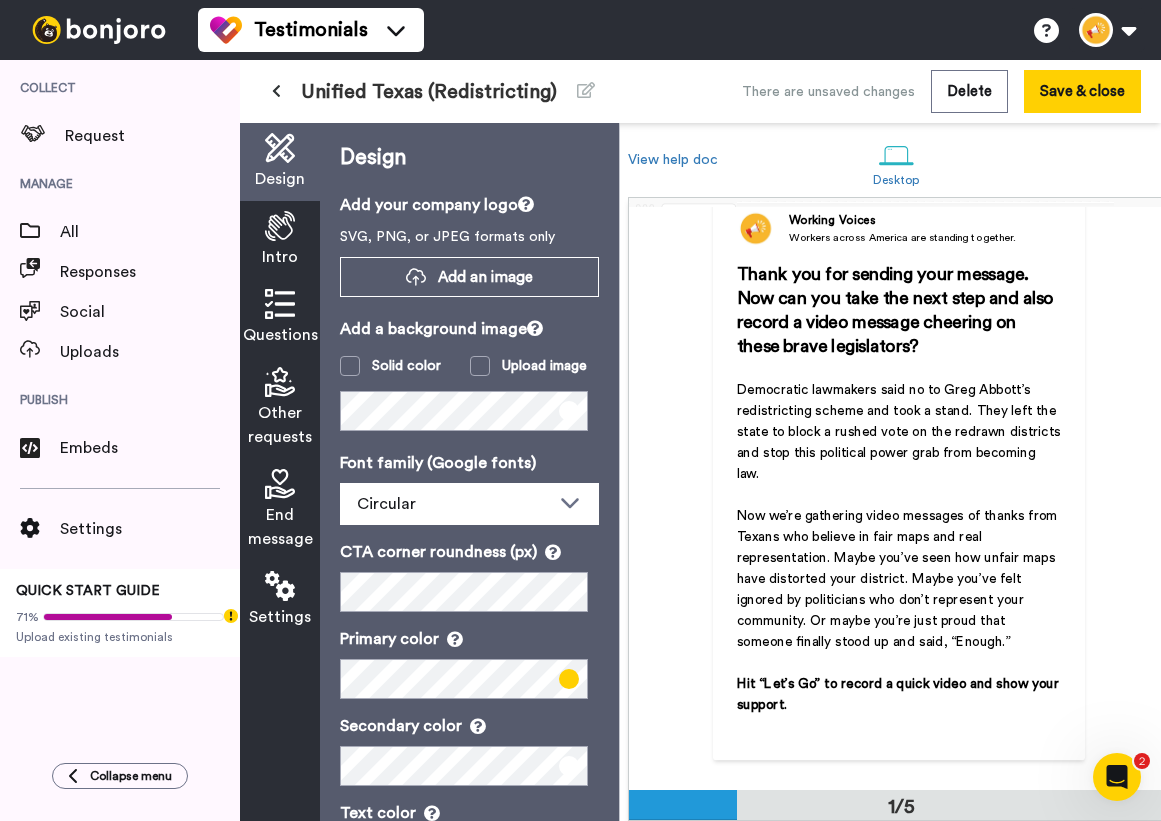 click on "Democratic lawmakers said no to Greg Abbott’s redistricting scheme and took a stand. They left the state to block a rushed vote on the redrawn districts and stop this political power grab from becoming law." at bounding box center [899, 431] 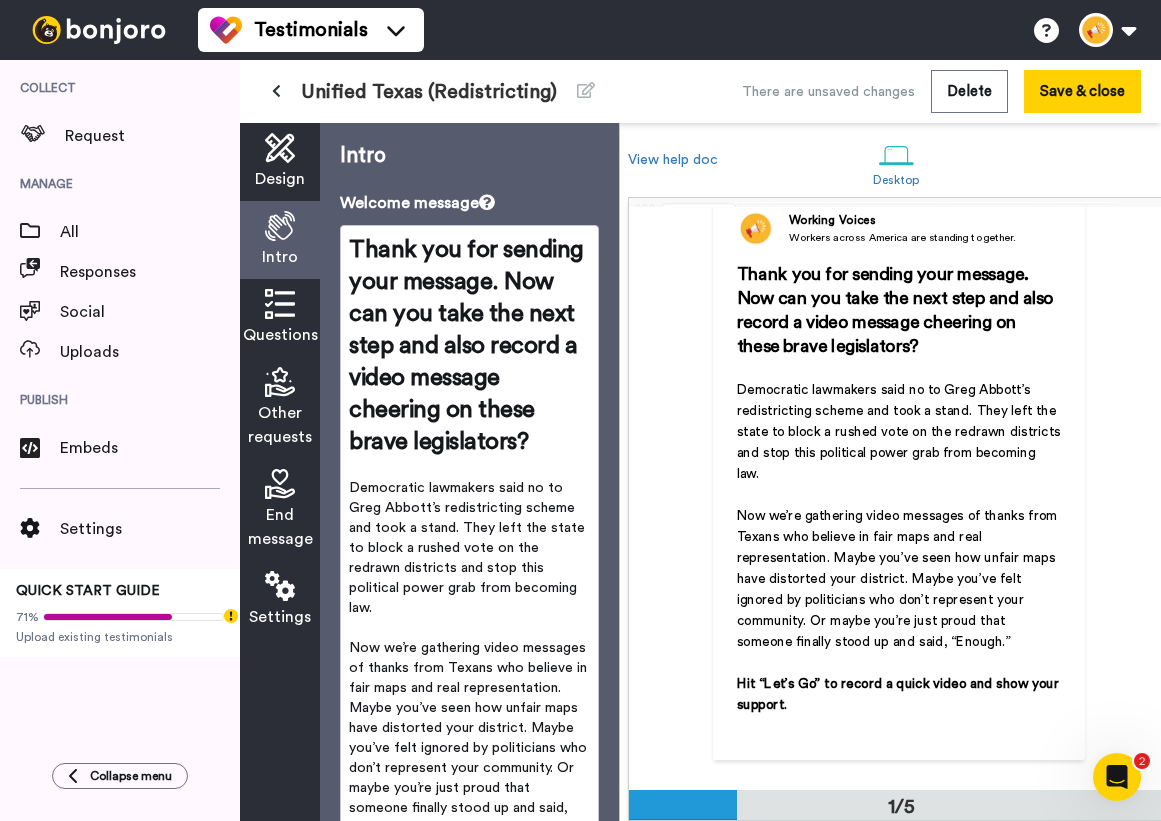 scroll, scrollTop: 8, scrollLeft: 0, axis: vertical 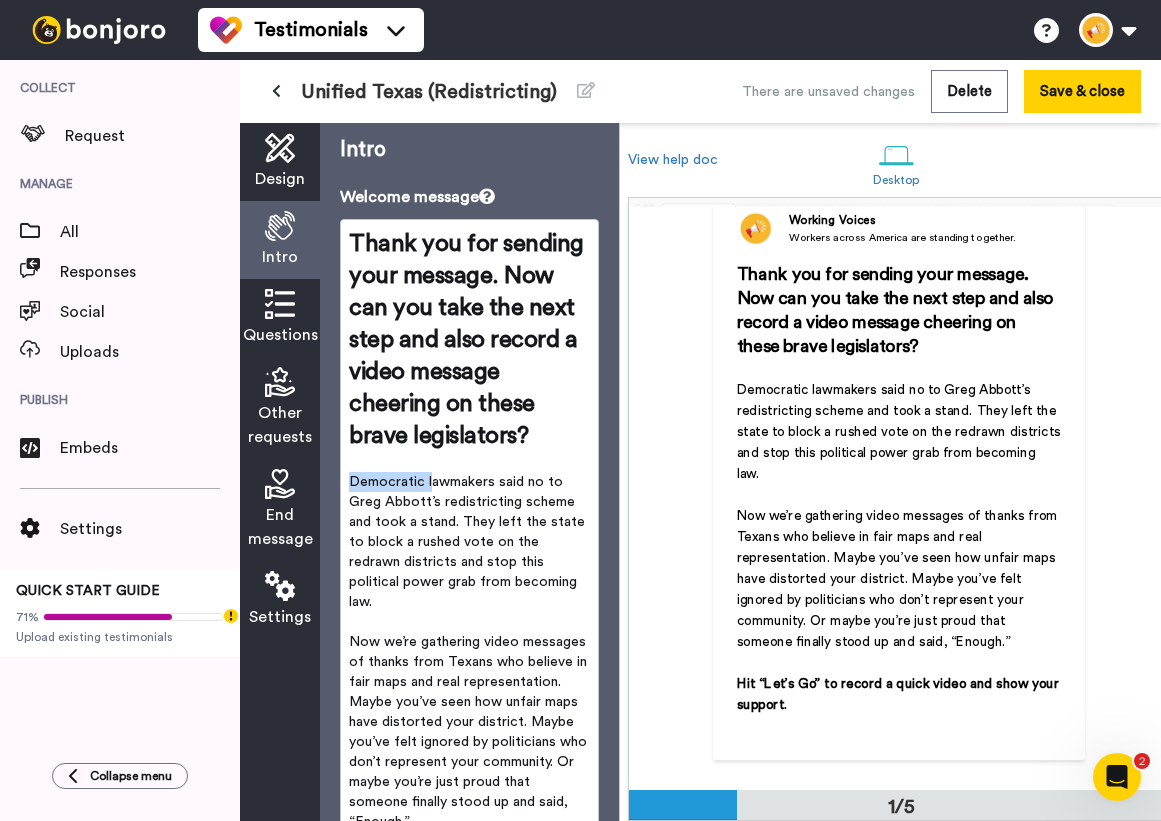 drag, startPoint x: 416, startPoint y: 484, endPoint x: 343, endPoint y: 486, distance: 73.02739 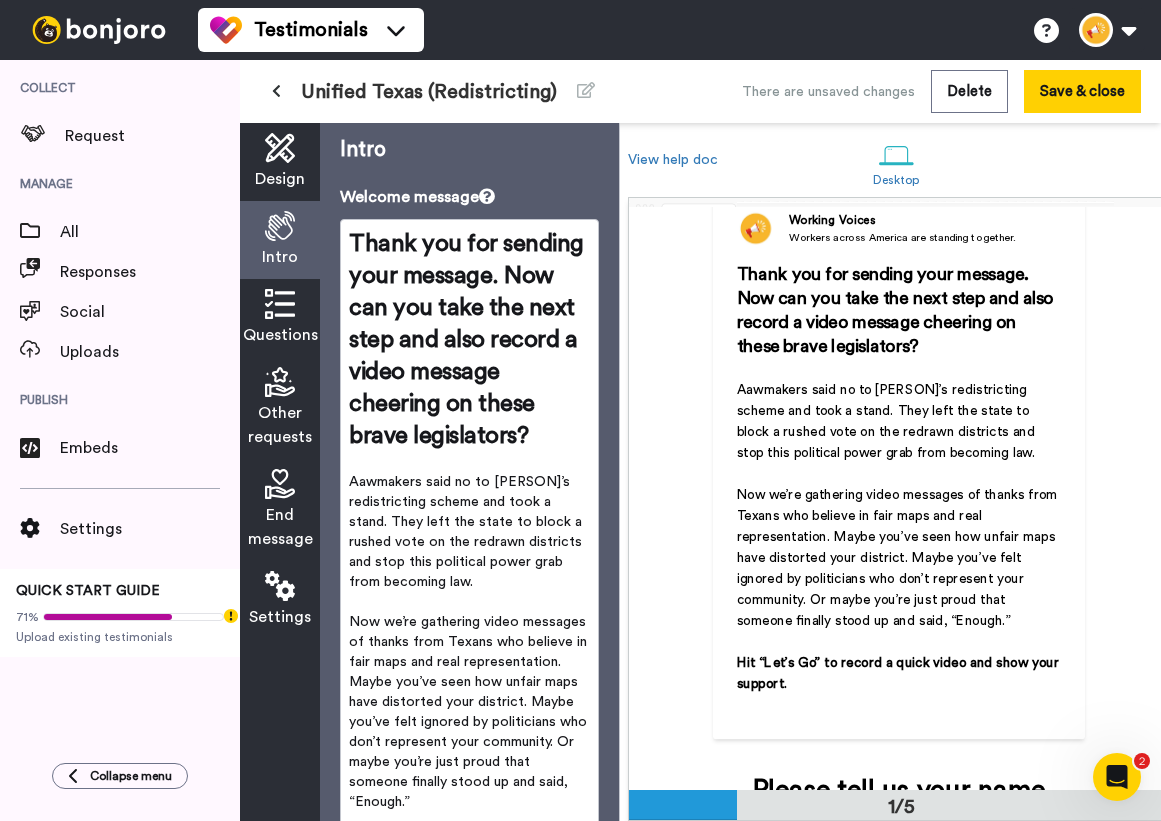 type 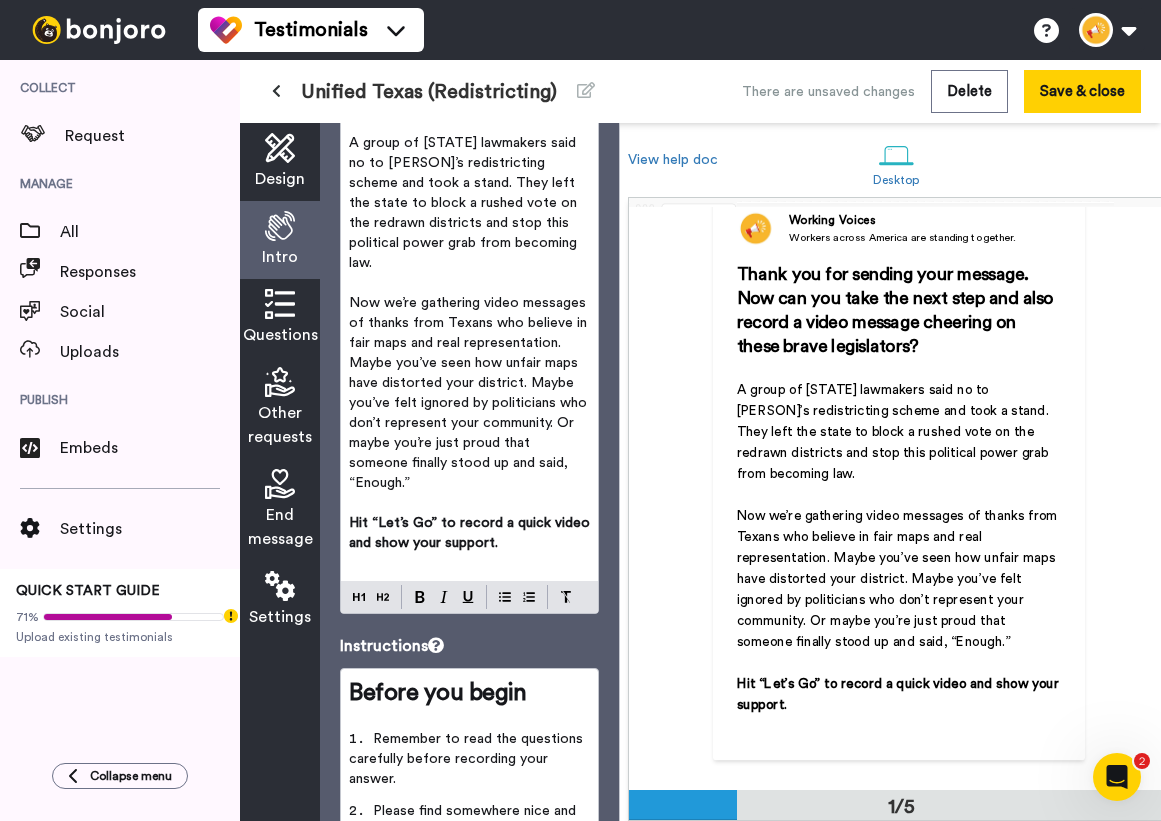 scroll, scrollTop: 0, scrollLeft: 0, axis: both 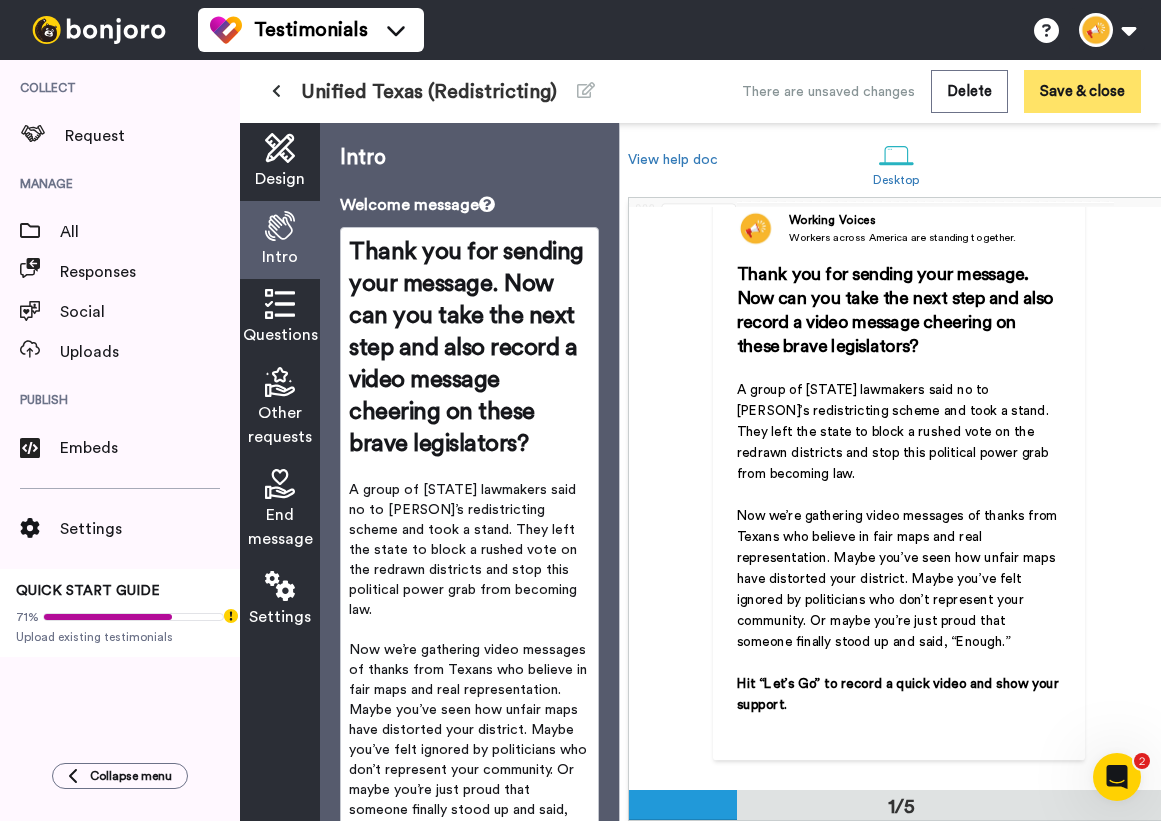 click on "Save & close" at bounding box center [1082, 91] 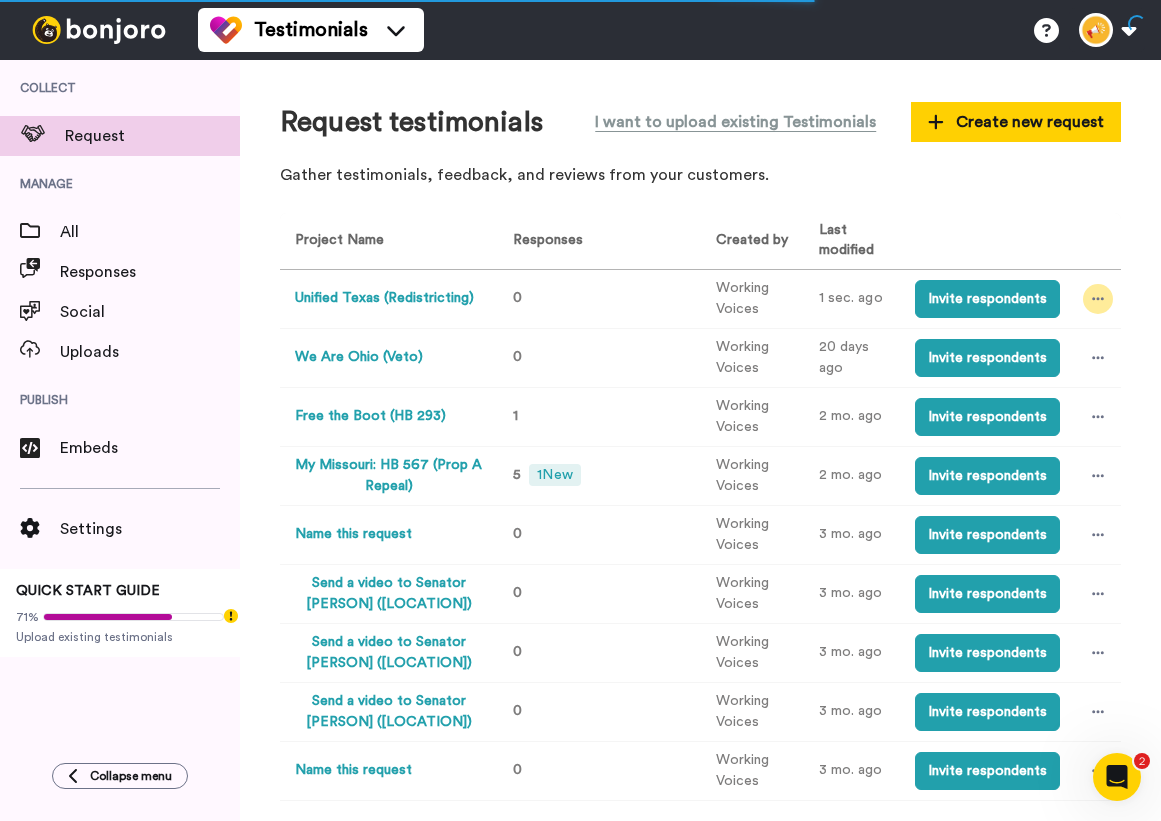 click 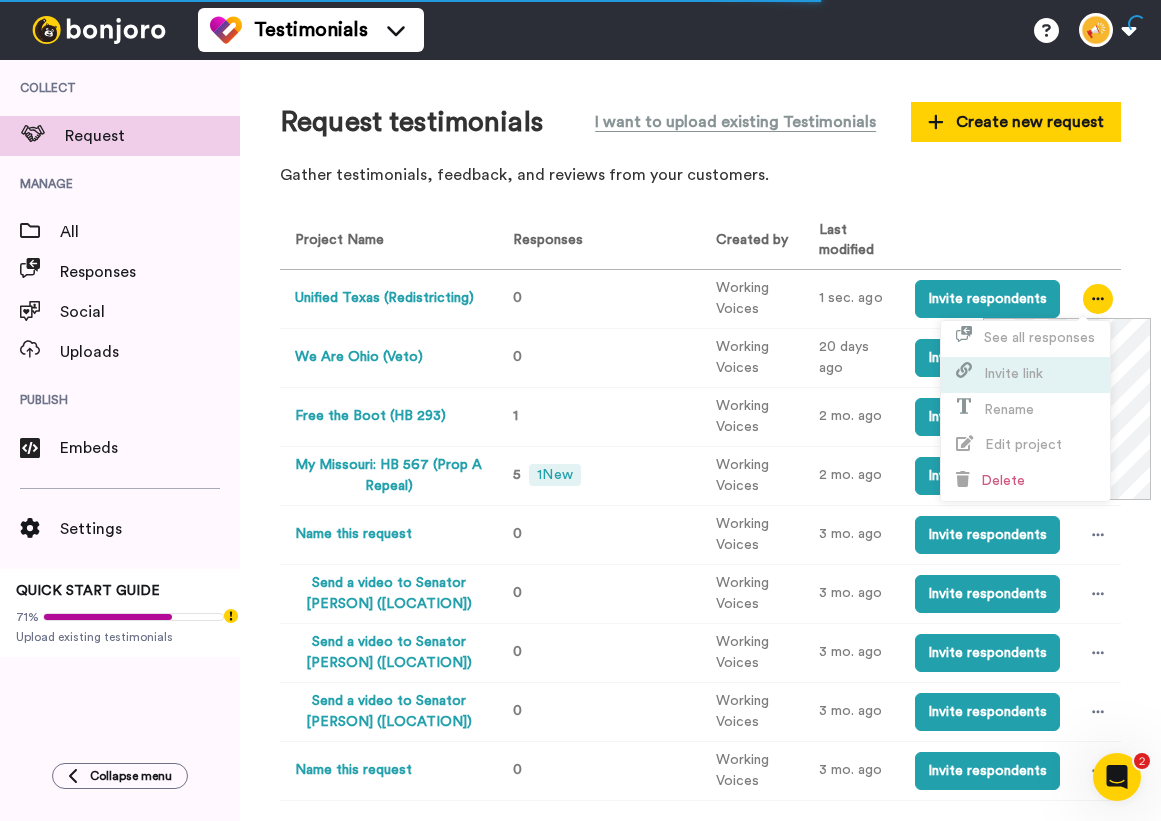 click on "Invite link" at bounding box center (1013, 374) 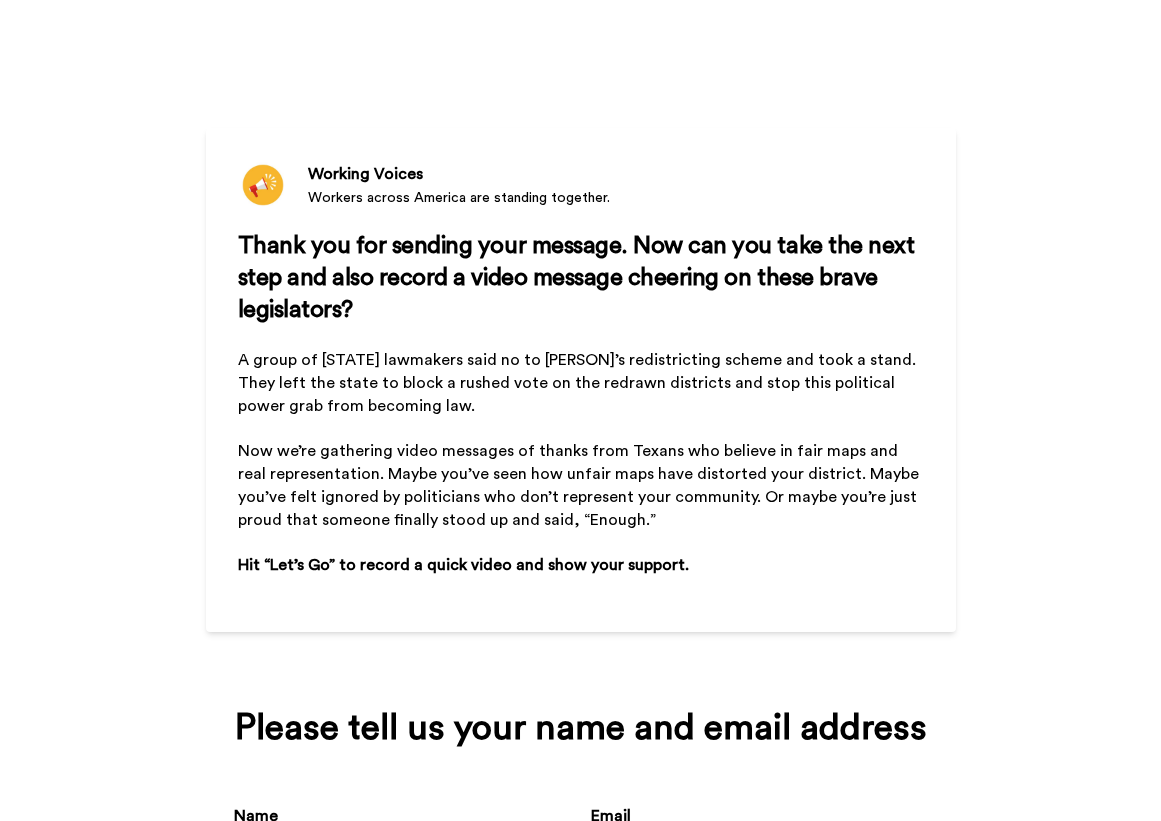 scroll, scrollTop: 0, scrollLeft: 0, axis: both 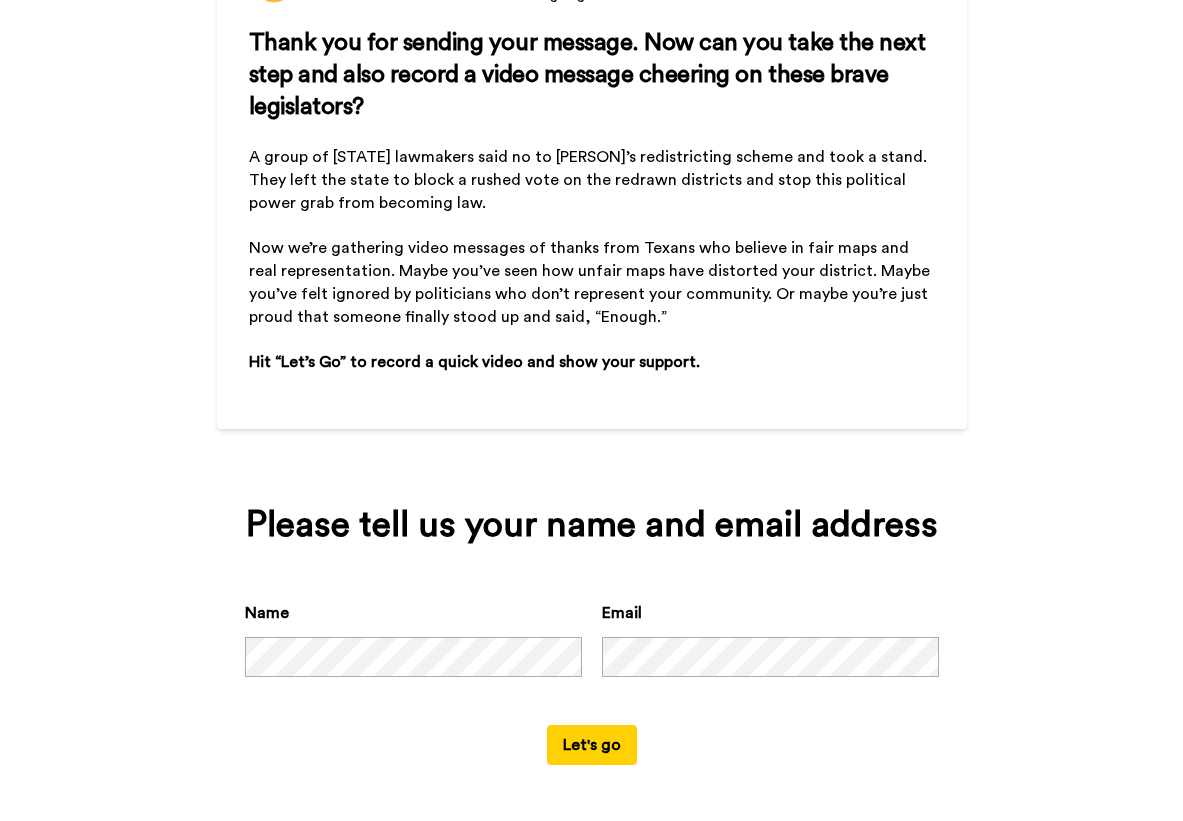 click on "Name" at bounding box center (413, 639) 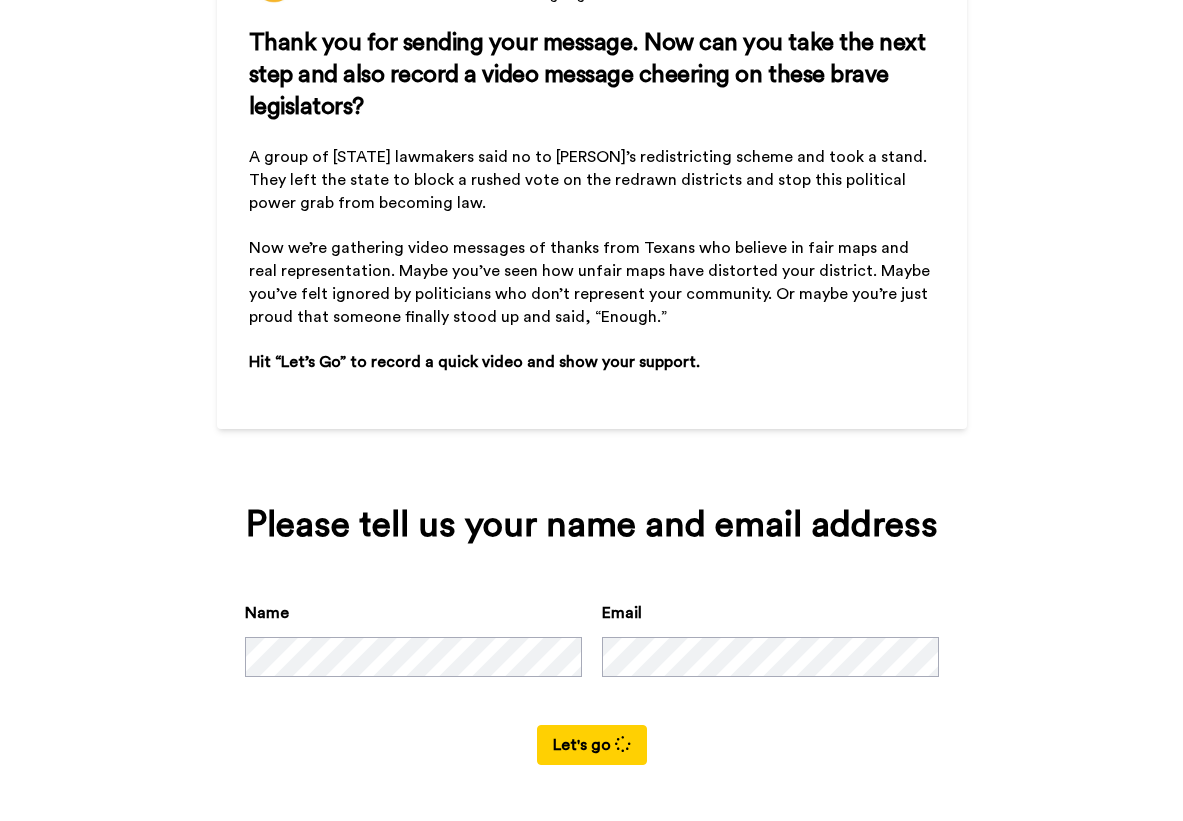 scroll, scrollTop: 0, scrollLeft: 0, axis: both 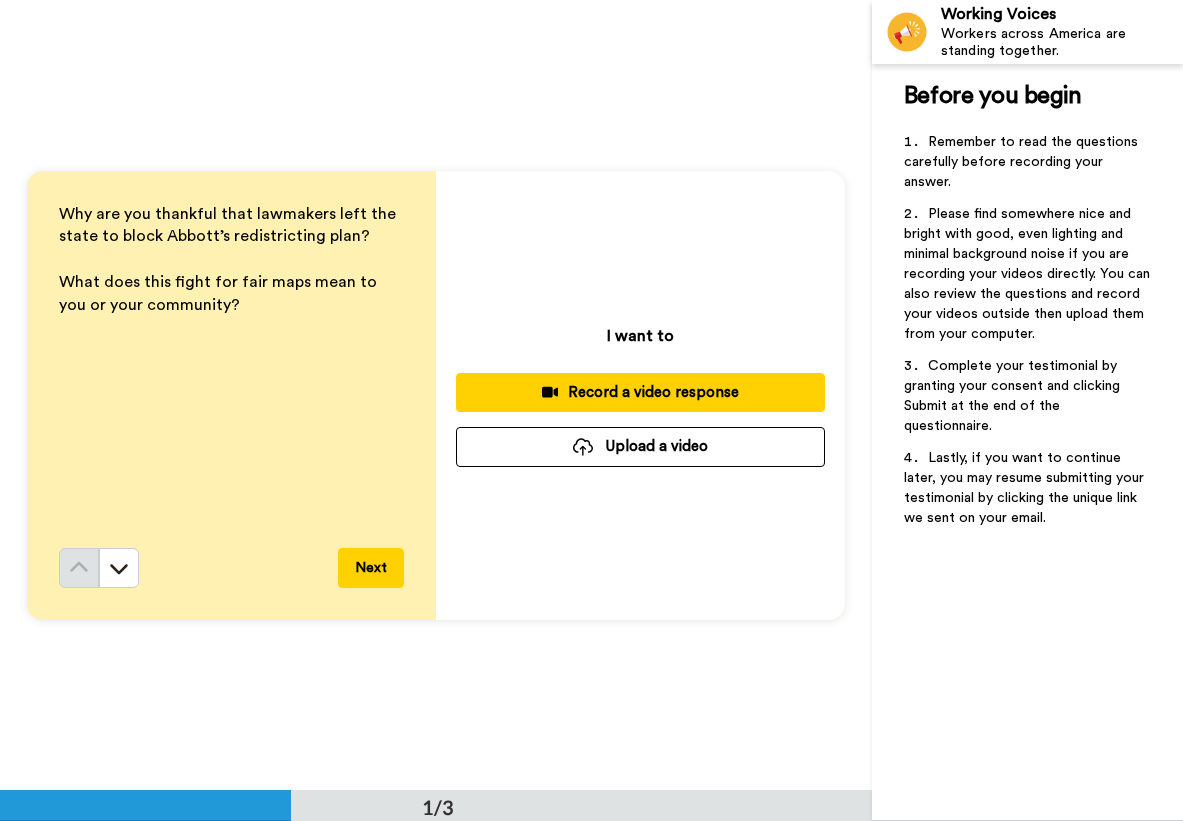 click on "Record a video response" at bounding box center [640, 392] 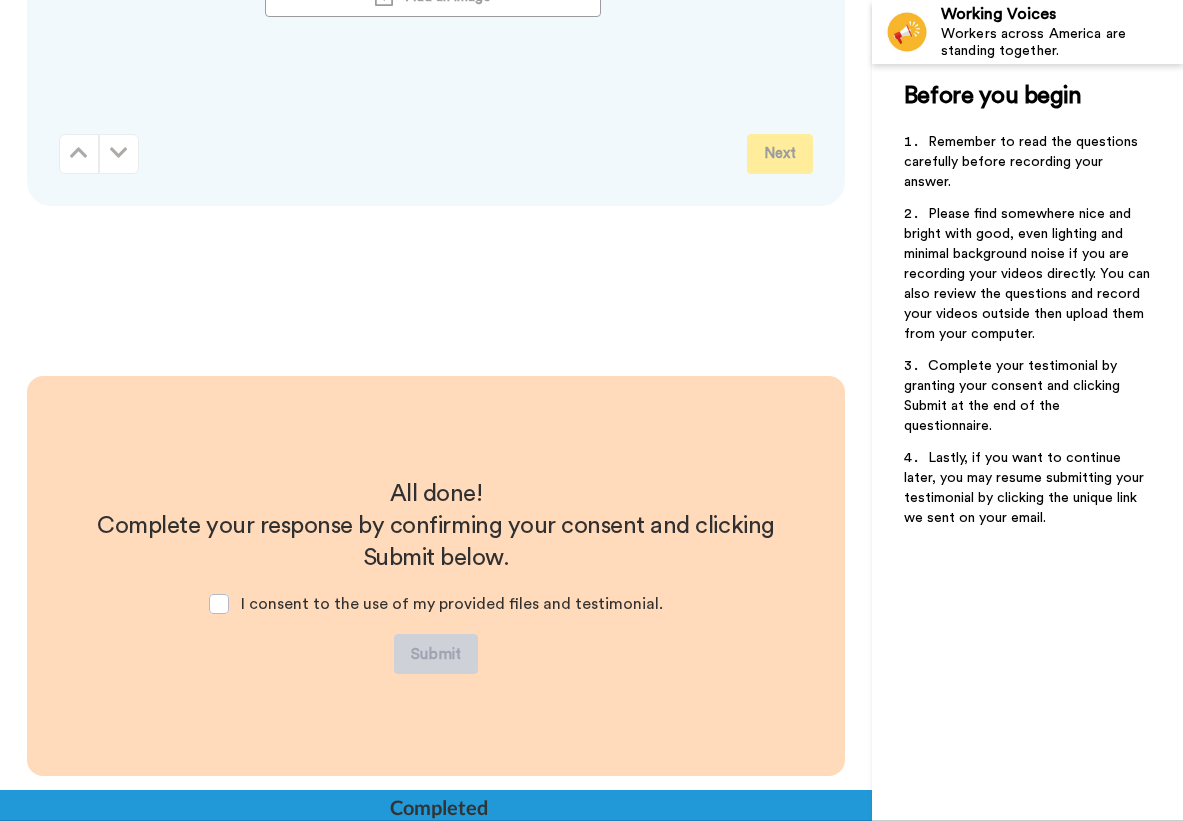 scroll, scrollTop: 1103, scrollLeft: 0, axis: vertical 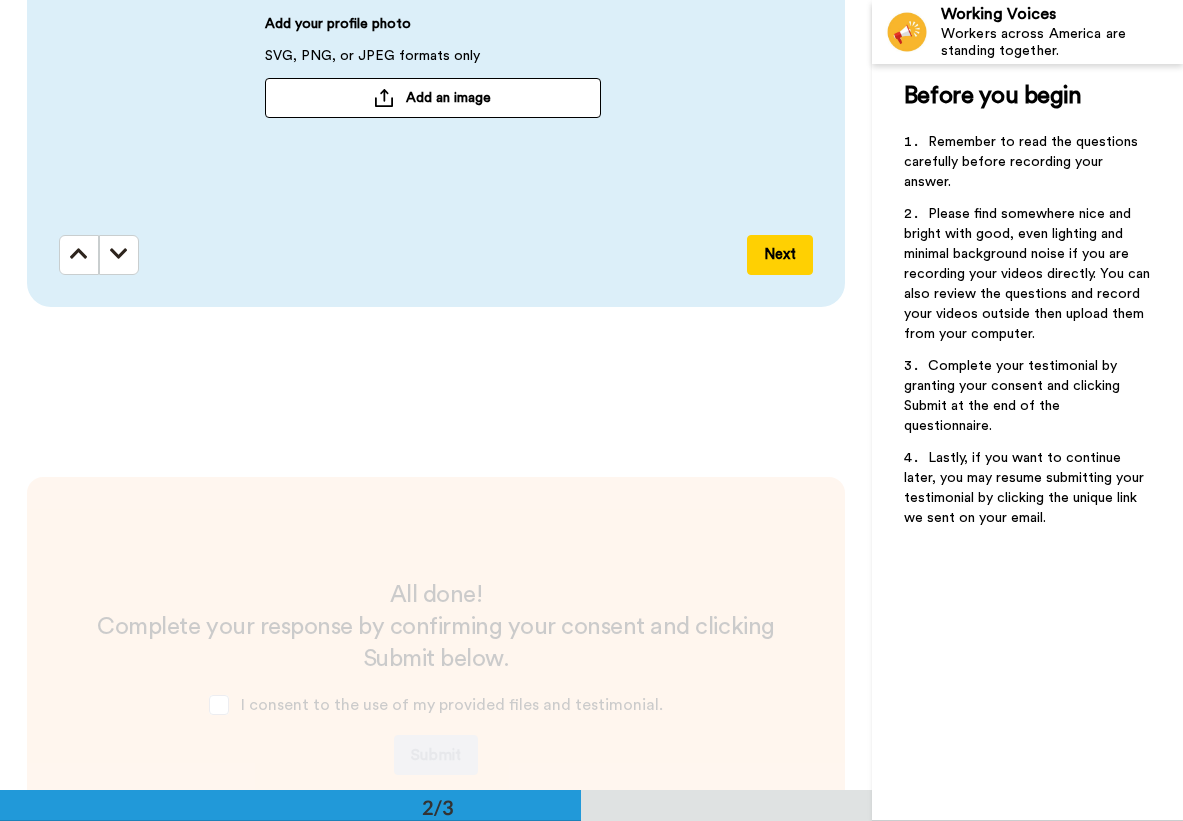 click at bounding box center (384, 98) 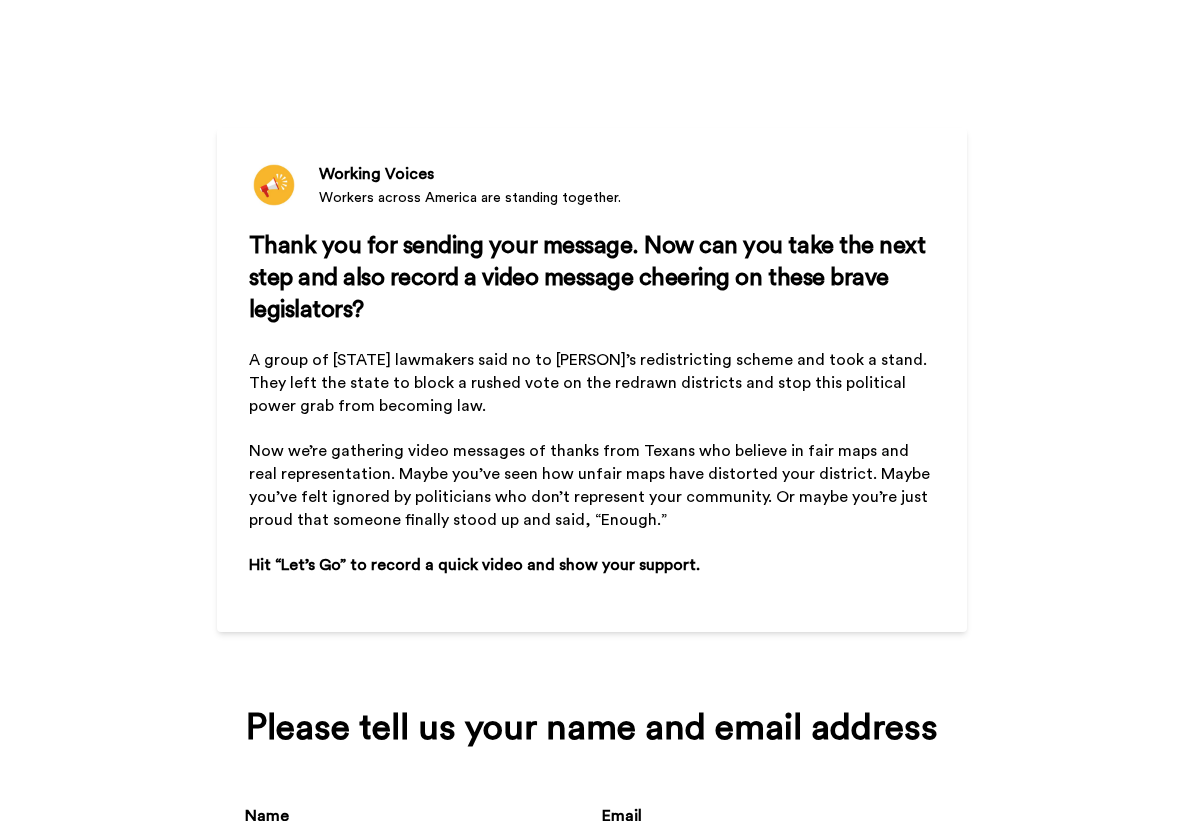 scroll, scrollTop: 0, scrollLeft: 0, axis: both 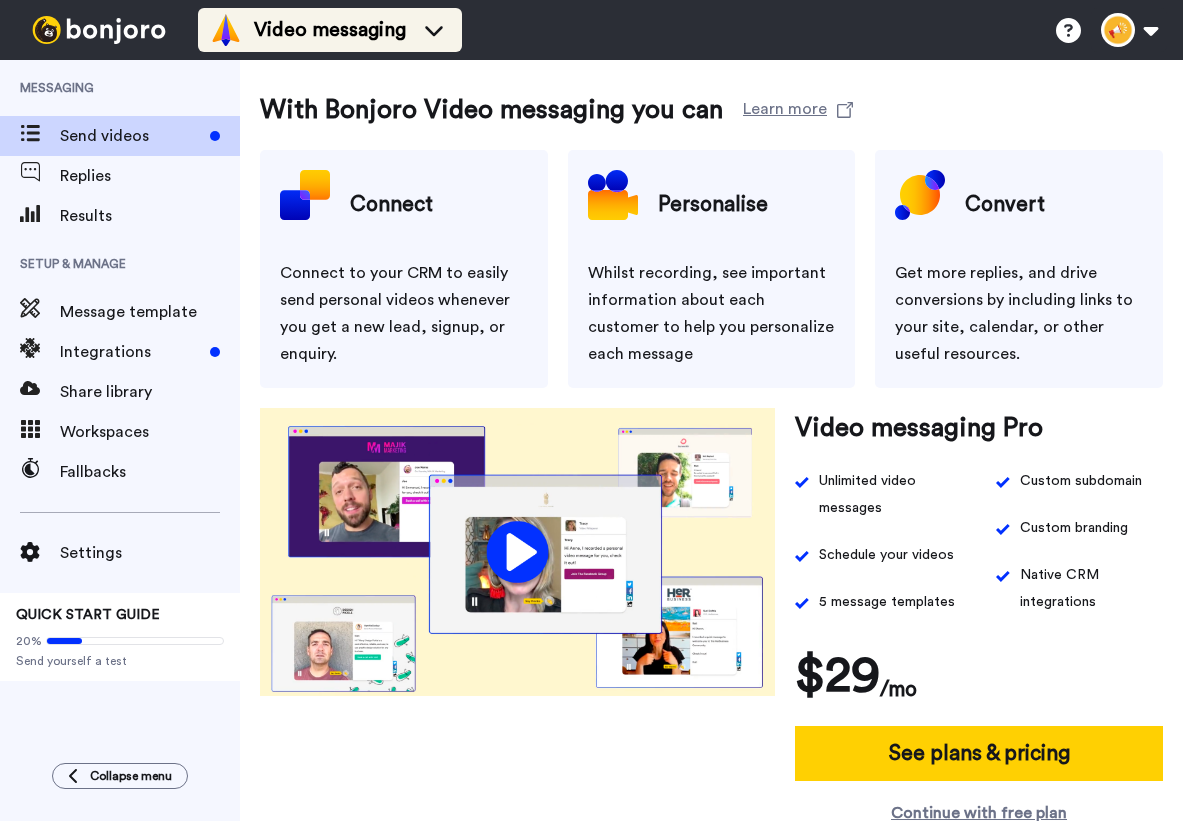 click on "Video messaging" at bounding box center [330, 30] 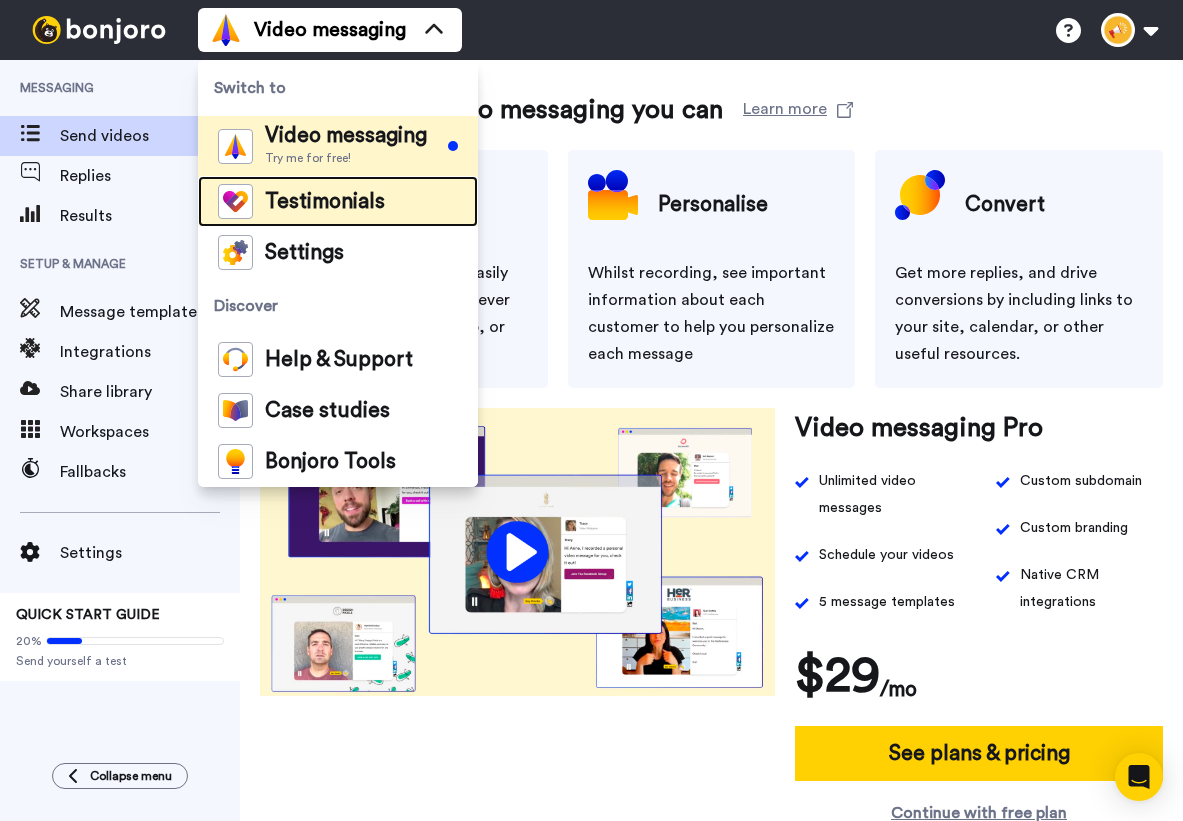 click on "Testimonials" at bounding box center (325, 202) 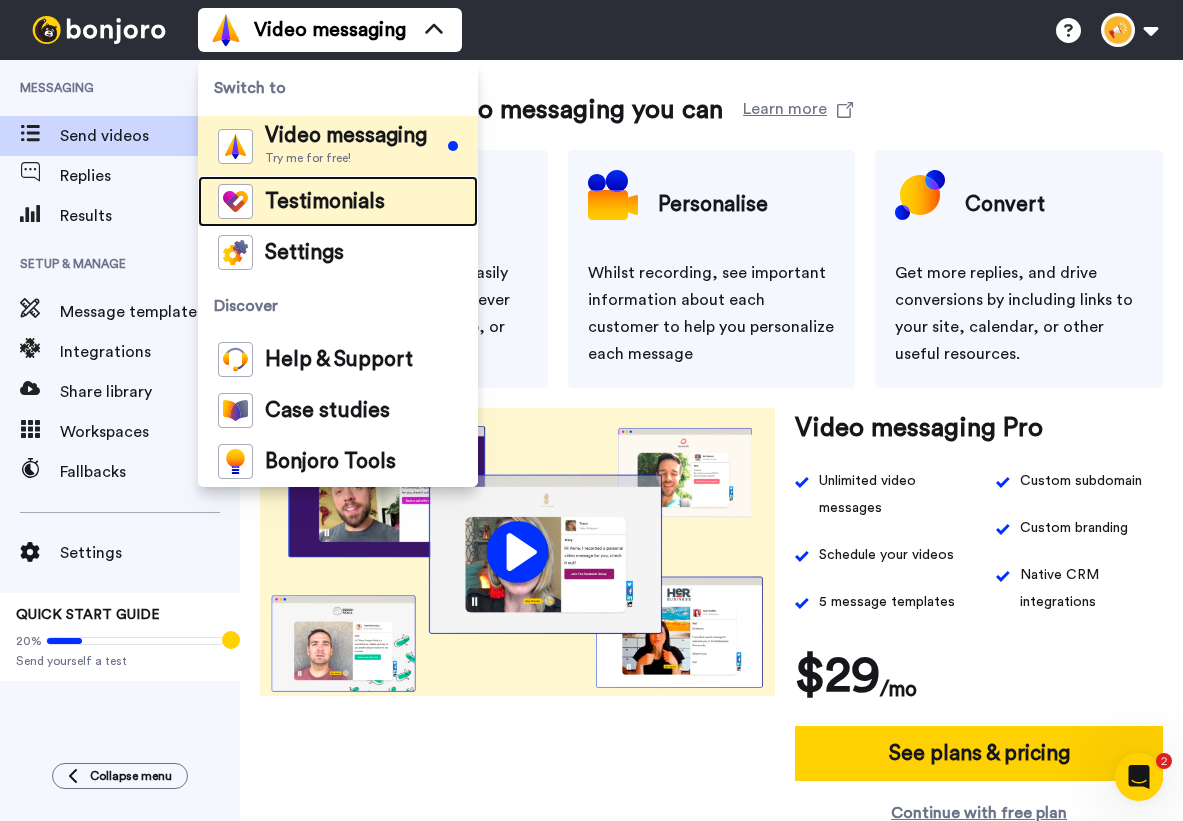 scroll, scrollTop: 0, scrollLeft: 0, axis: both 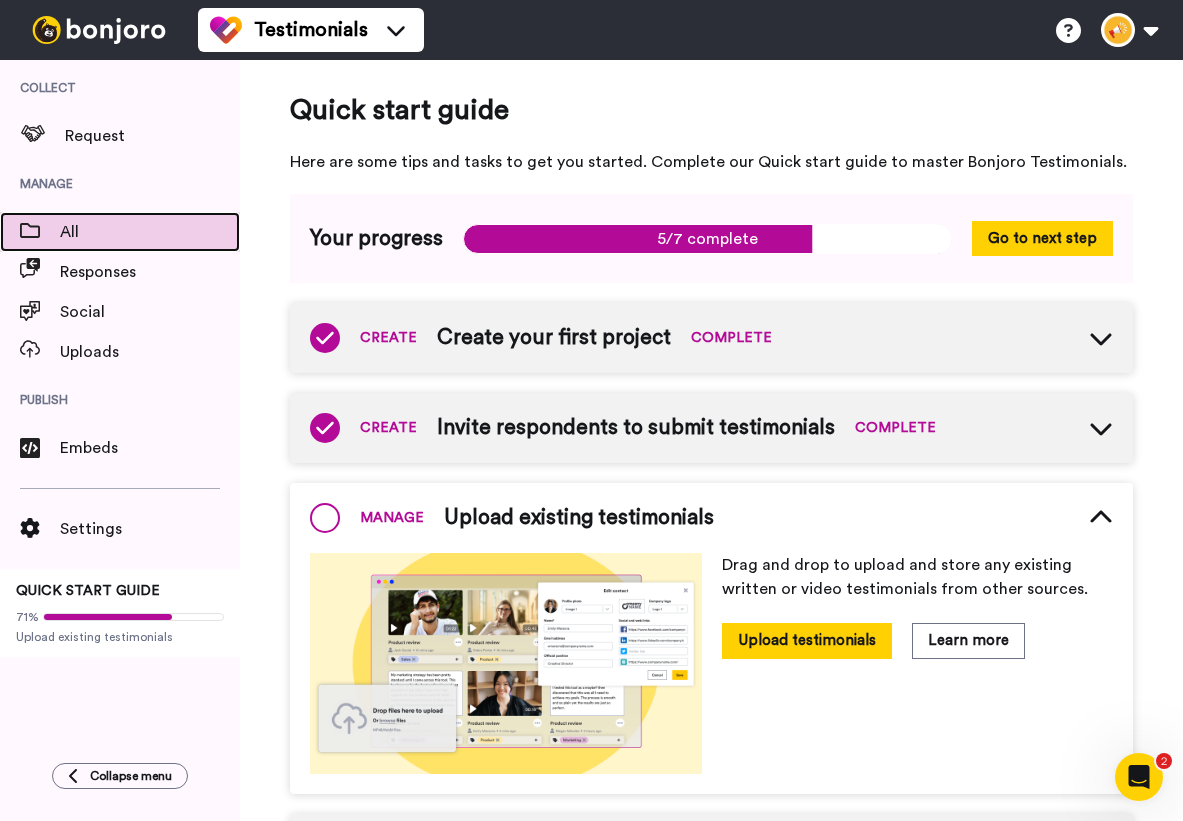click on "All" at bounding box center (150, 232) 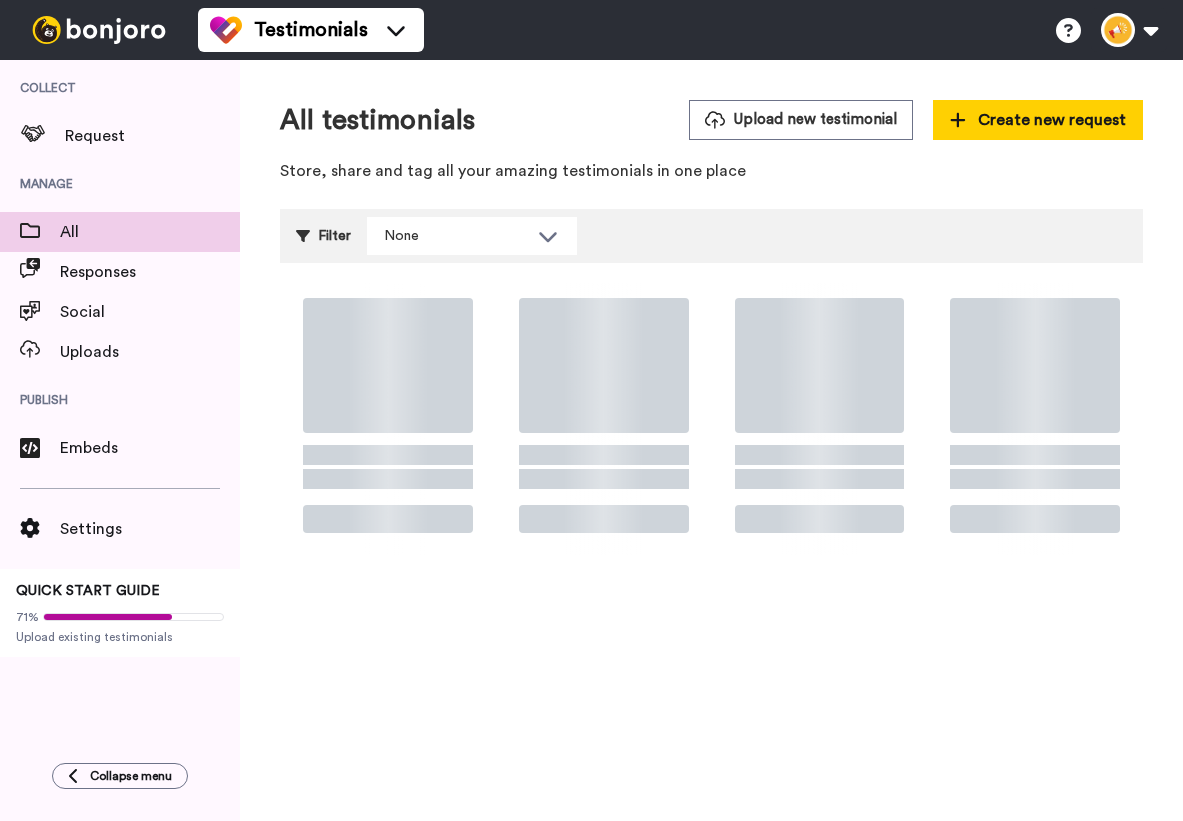 scroll, scrollTop: 0, scrollLeft: 0, axis: both 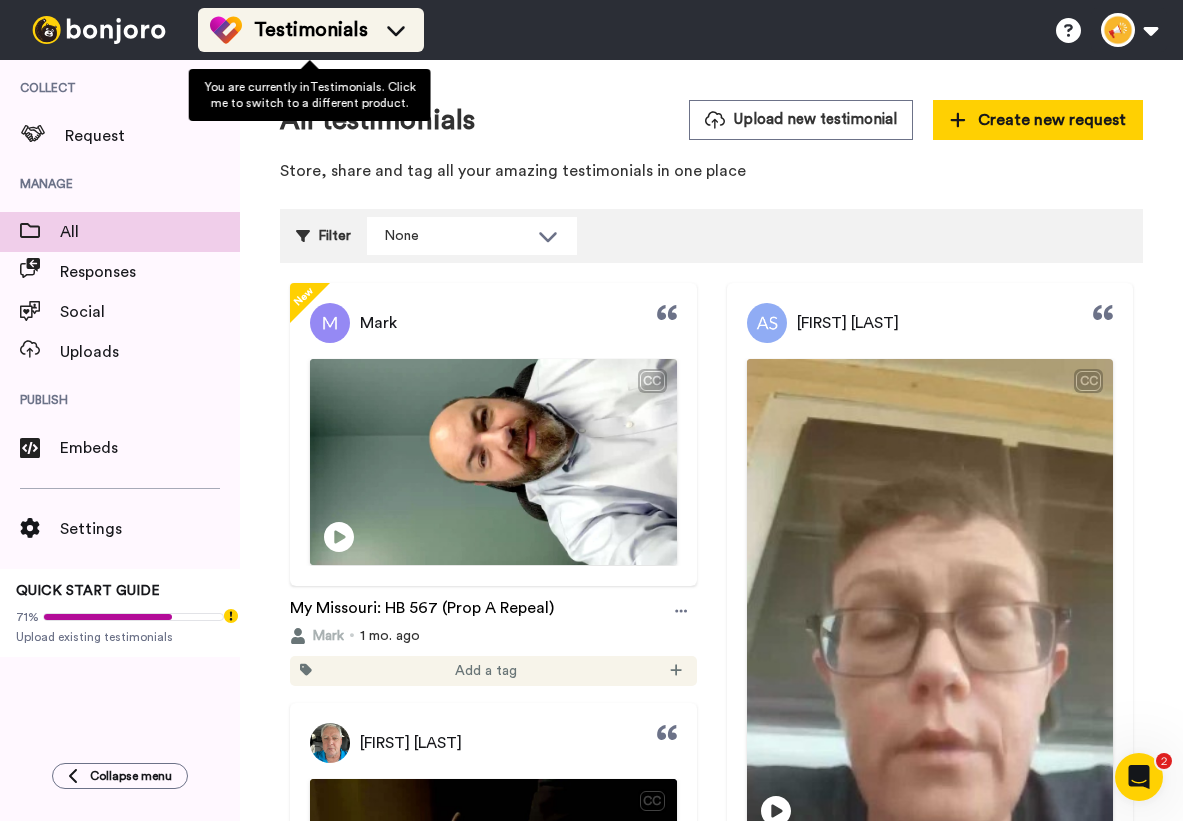 click on "Testimonials" at bounding box center (311, 30) 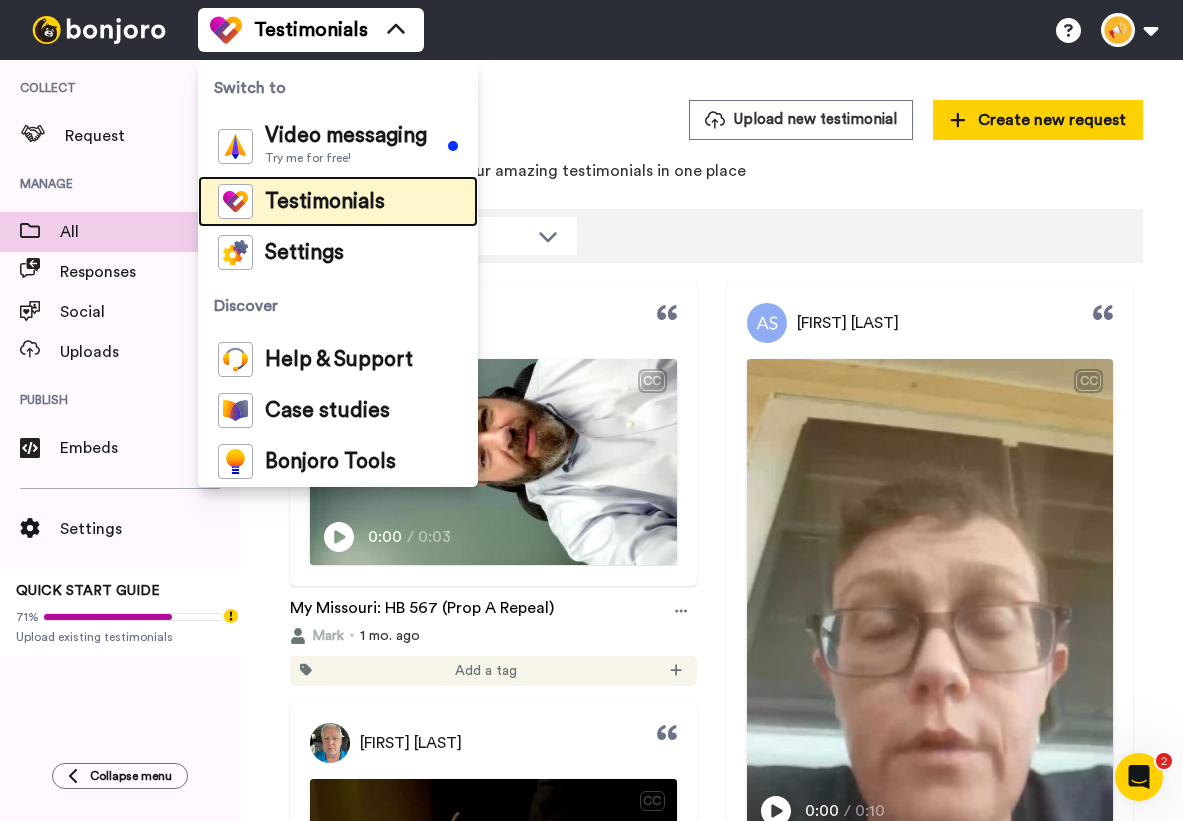 click on "Testimonials" at bounding box center [325, 202] 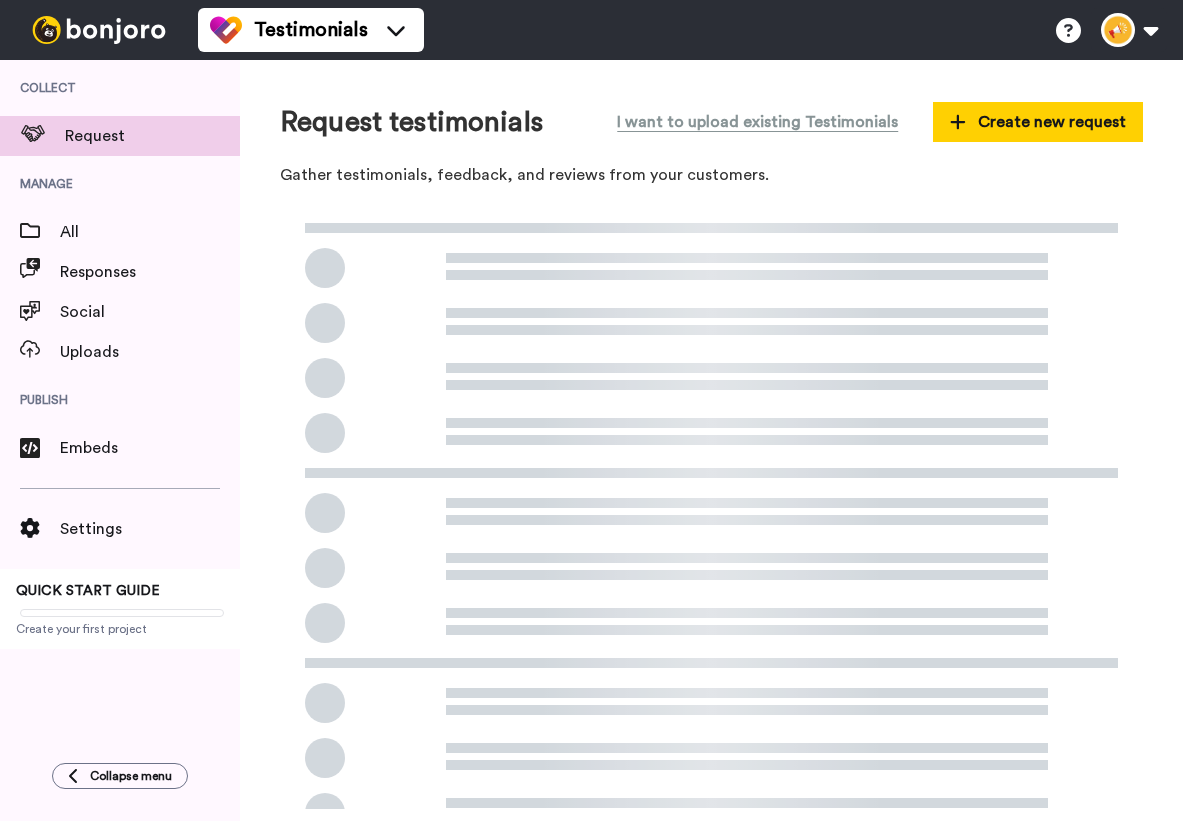 scroll, scrollTop: 0, scrollLeft: 0, axis: both 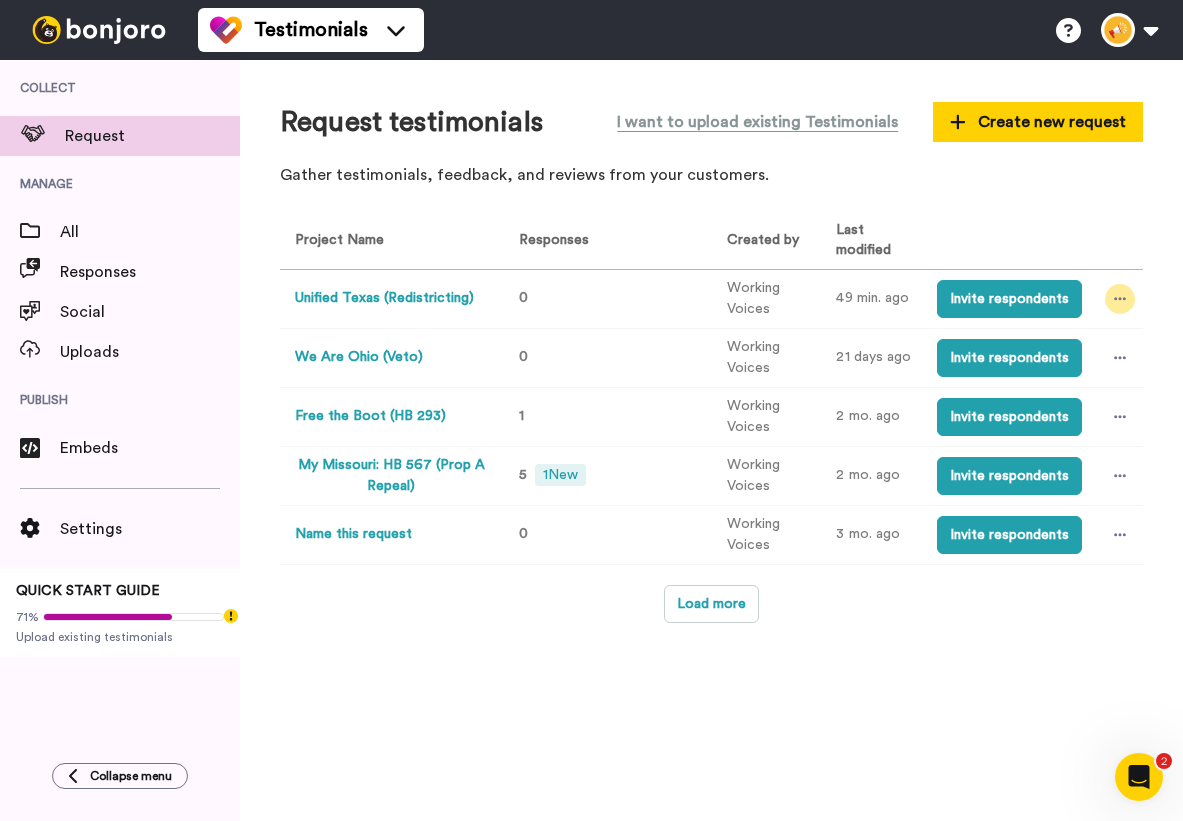 click at bounding box center [1120, 299] 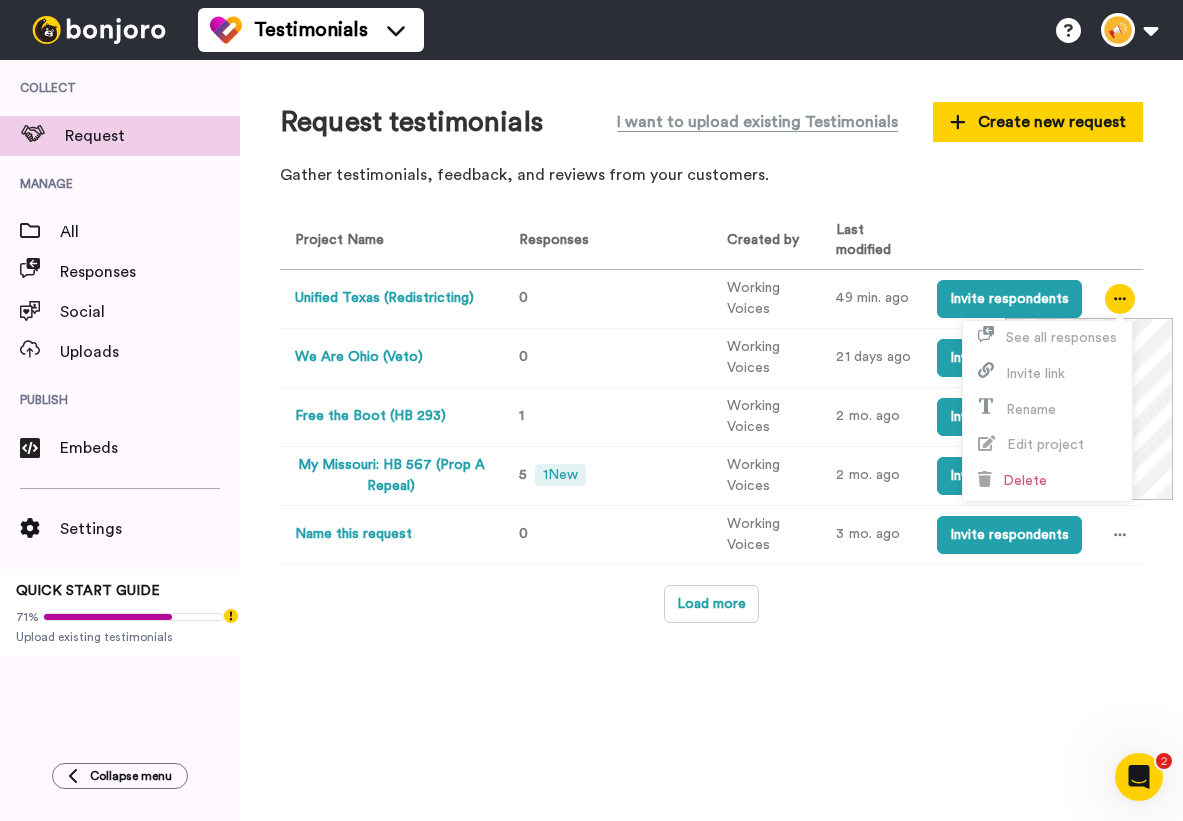 click on "Unified Texas (Redistricting)" at bounding box center (384, 298) 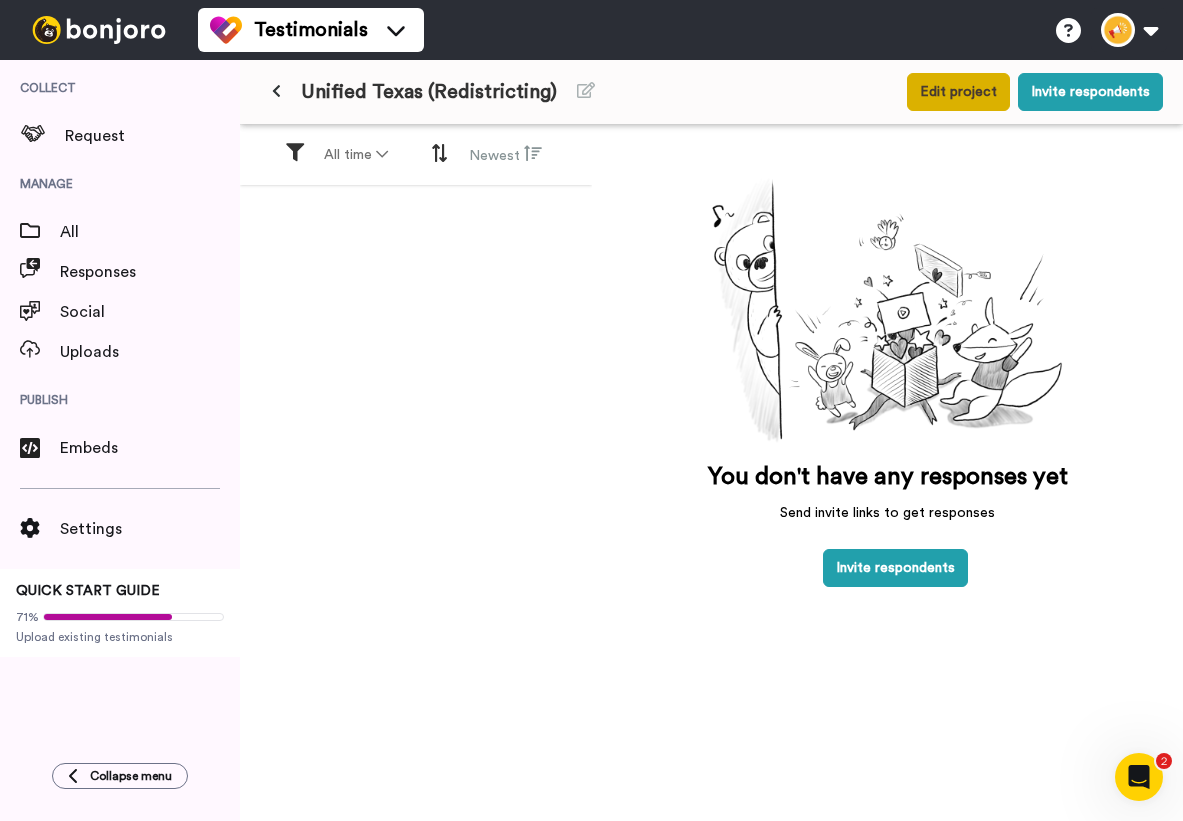 click on "Edit project" at bounding box center [958, 92] 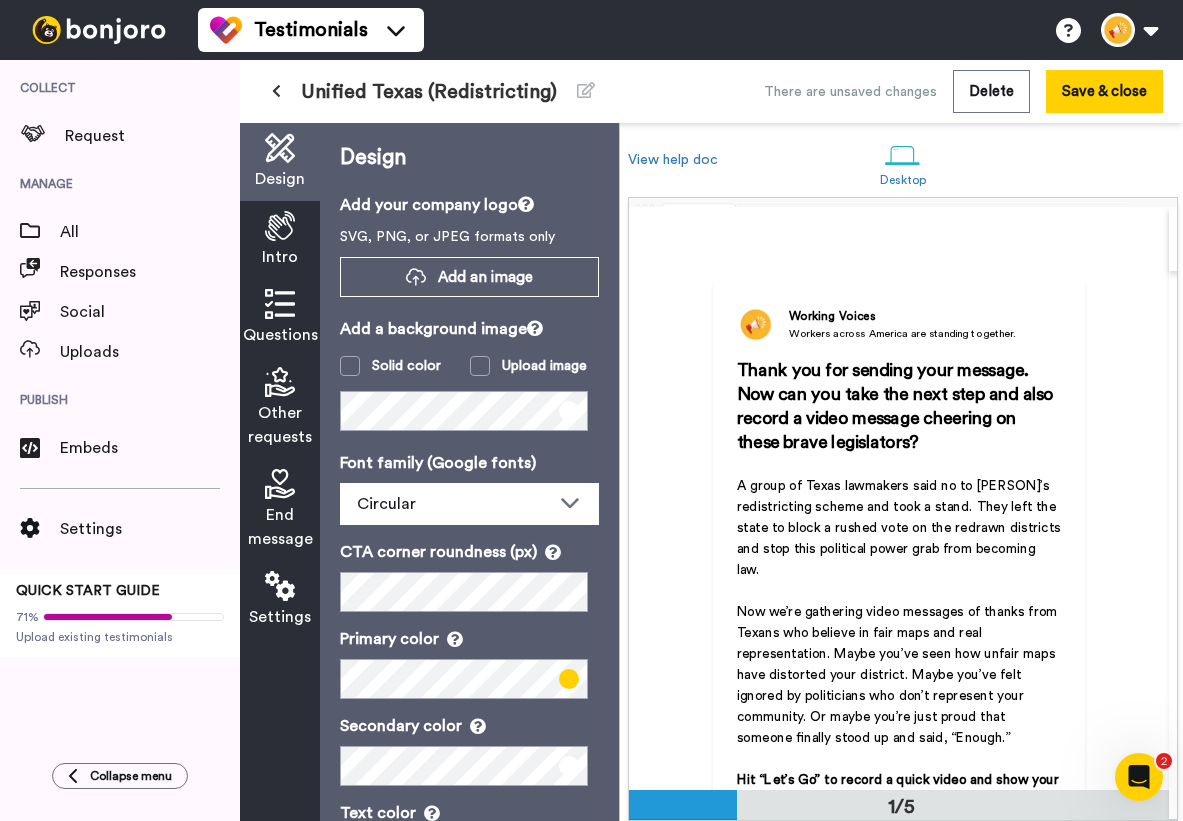scroll, scrollTop: 53, scrollLeft: 0, axis: vertical 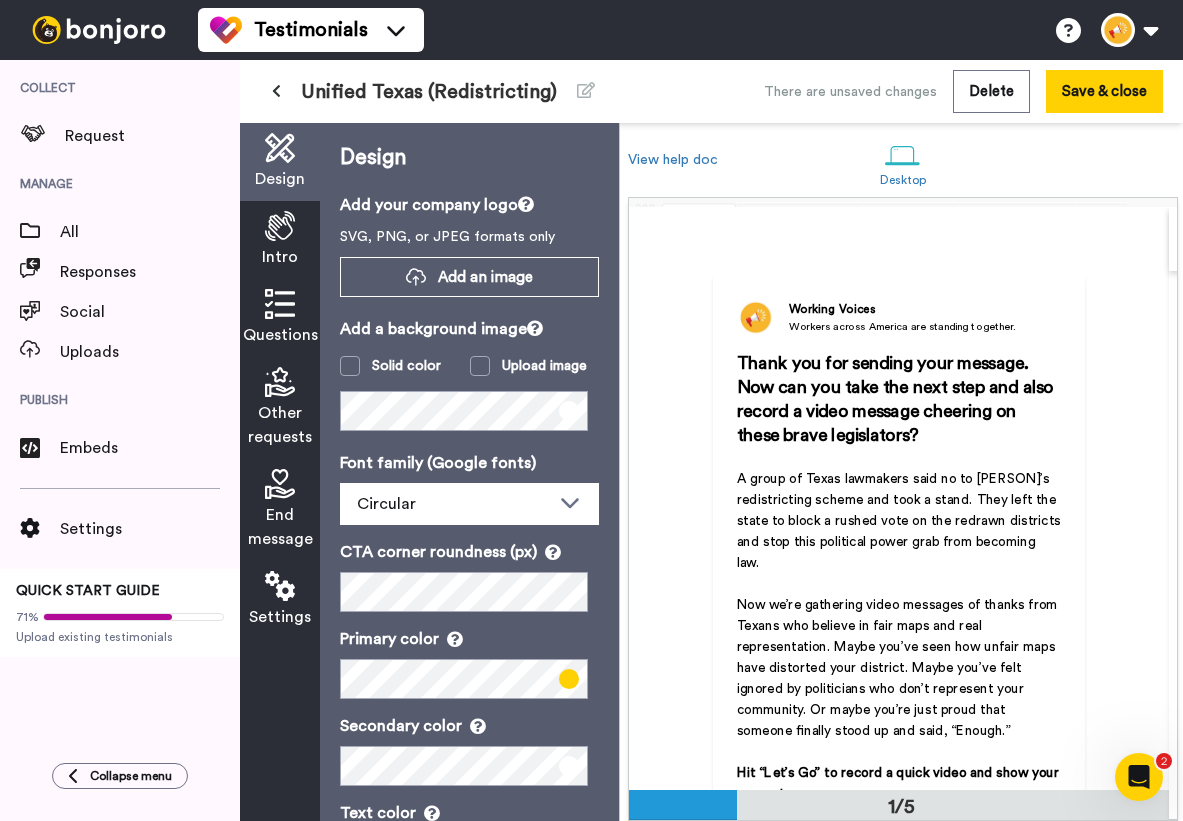 click on "A group of Texas lawmakers said no to [PERSON]’s redistricting scheme and took a stand. They left the state to block a rushed vote on the redrawn districts and stop this political power grab from becoming law." at bounding box center [901, 521] 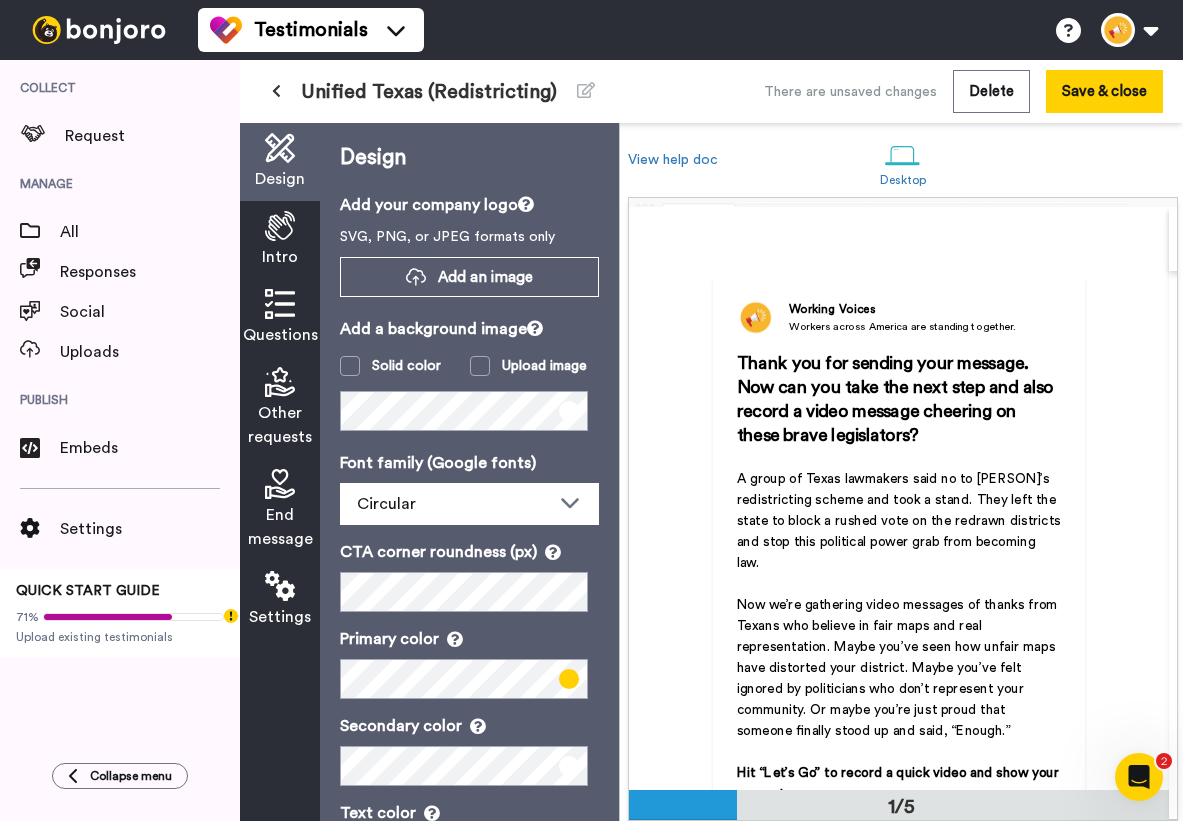 click at bounding box center (280, 226) 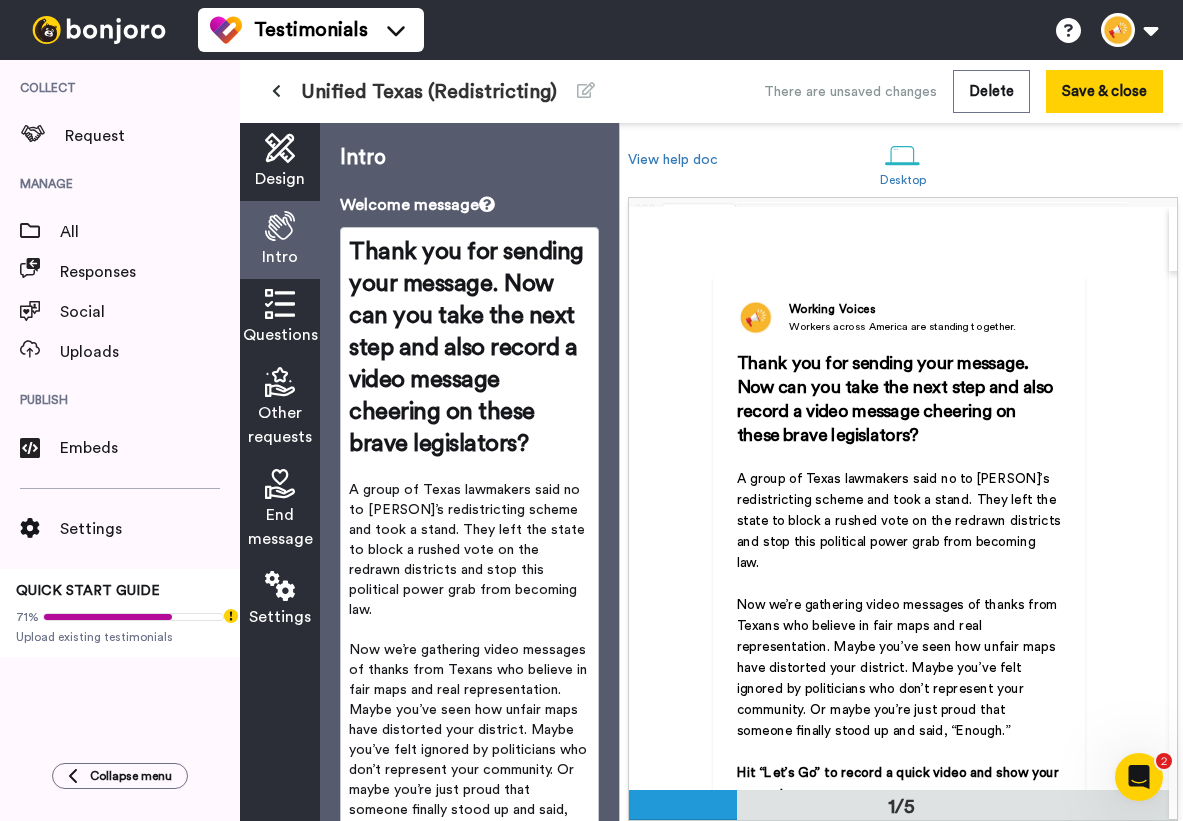 click on "A group of Texas lawmakers said no to [PERSON]’s redistricting scheme and took a stand. They left the state to block a rushed vote on the redrawn districts and stop this political power grab from becoming law." at bounding box center (901, 521) 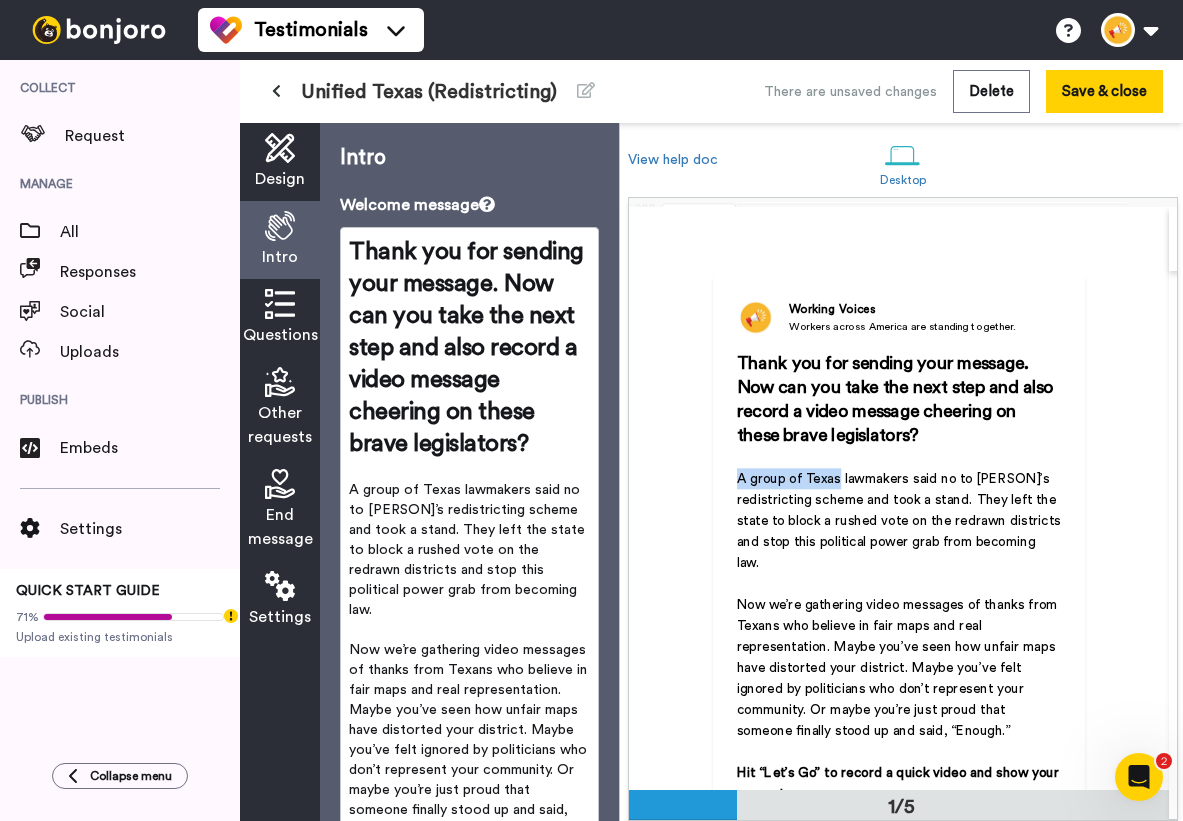 drag, startPoint x: 837, startPoint y: 475, endPoint x: 706, endPoint y: 479, distance: 131.06105 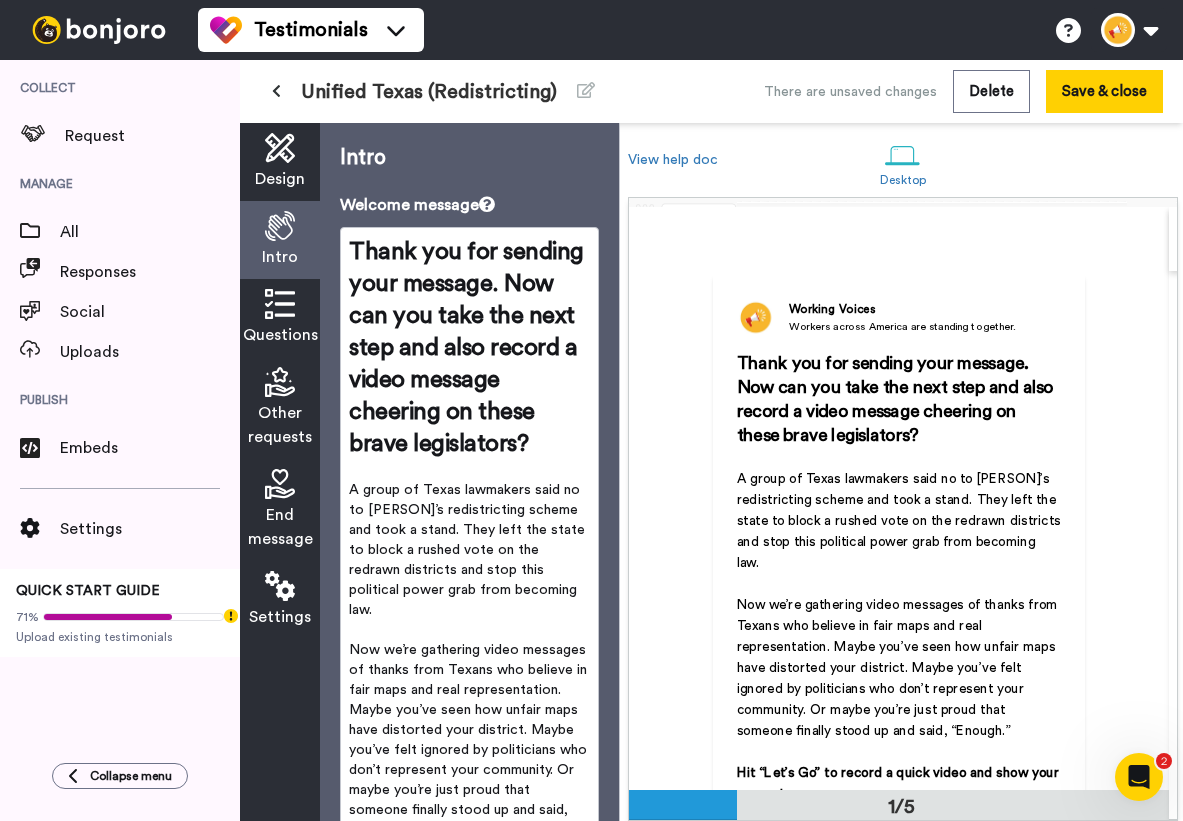 click on "A group of Texas lawmakers said no to [PERSON]’s redistricting scheme and took a stand. They left the state to block a rushed vote on the redrawn districts and stop this political power grab from becoming law." at bounding box center [469, 550] 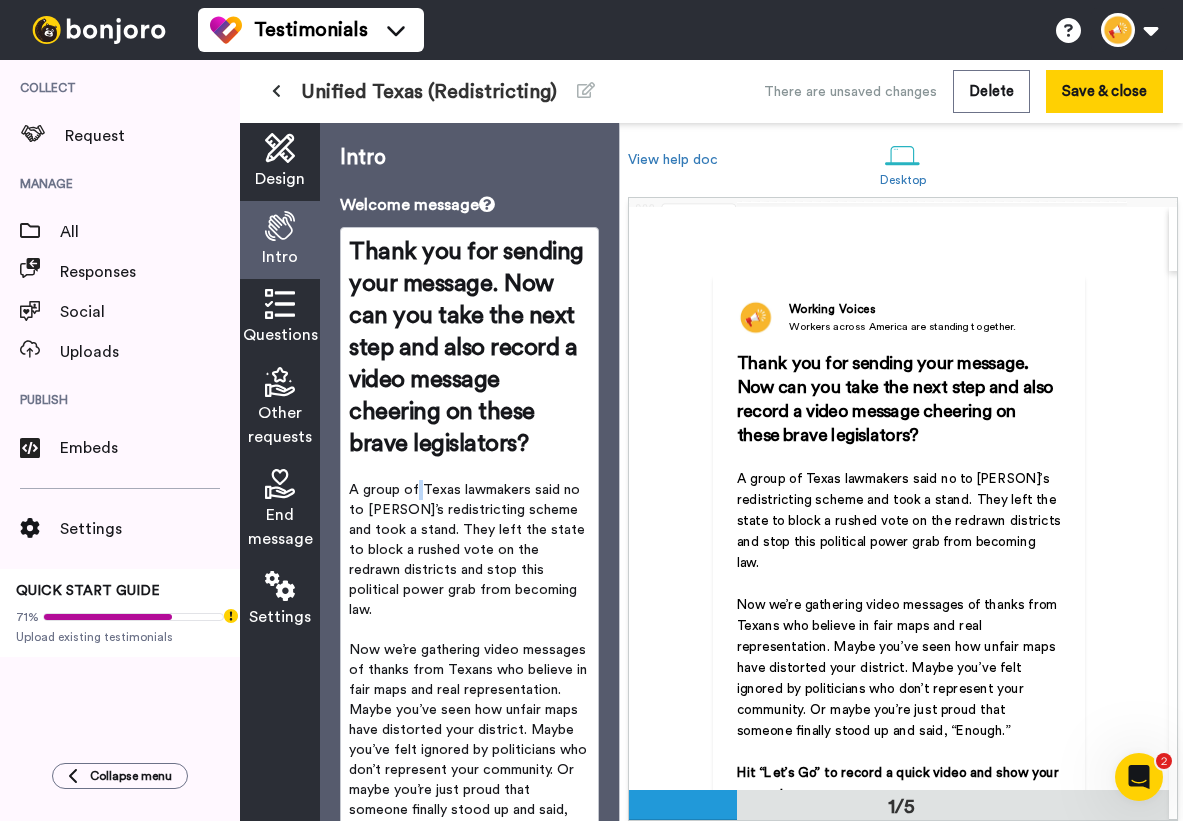 click on "A group of Texas lawmakers said no to [PERSON]’s redistricting scheme and took a stand. They left the state to block a rushed vote on the redrawn districts and stop this political power grab from becoming law." at bounding box center [469, 550] 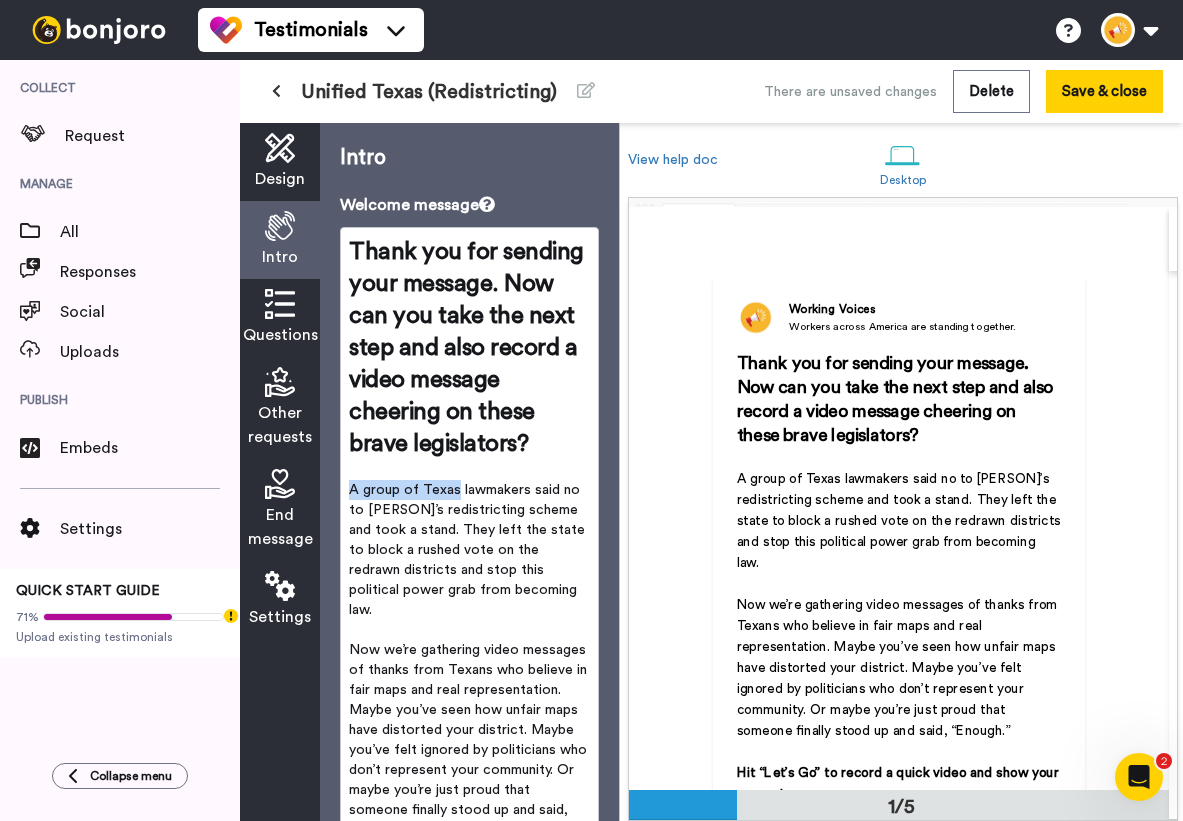 drag, startPoint x: 454, startPoint y: 493, endPoint x: 333, endPoint y: 497, distance: 121.0661 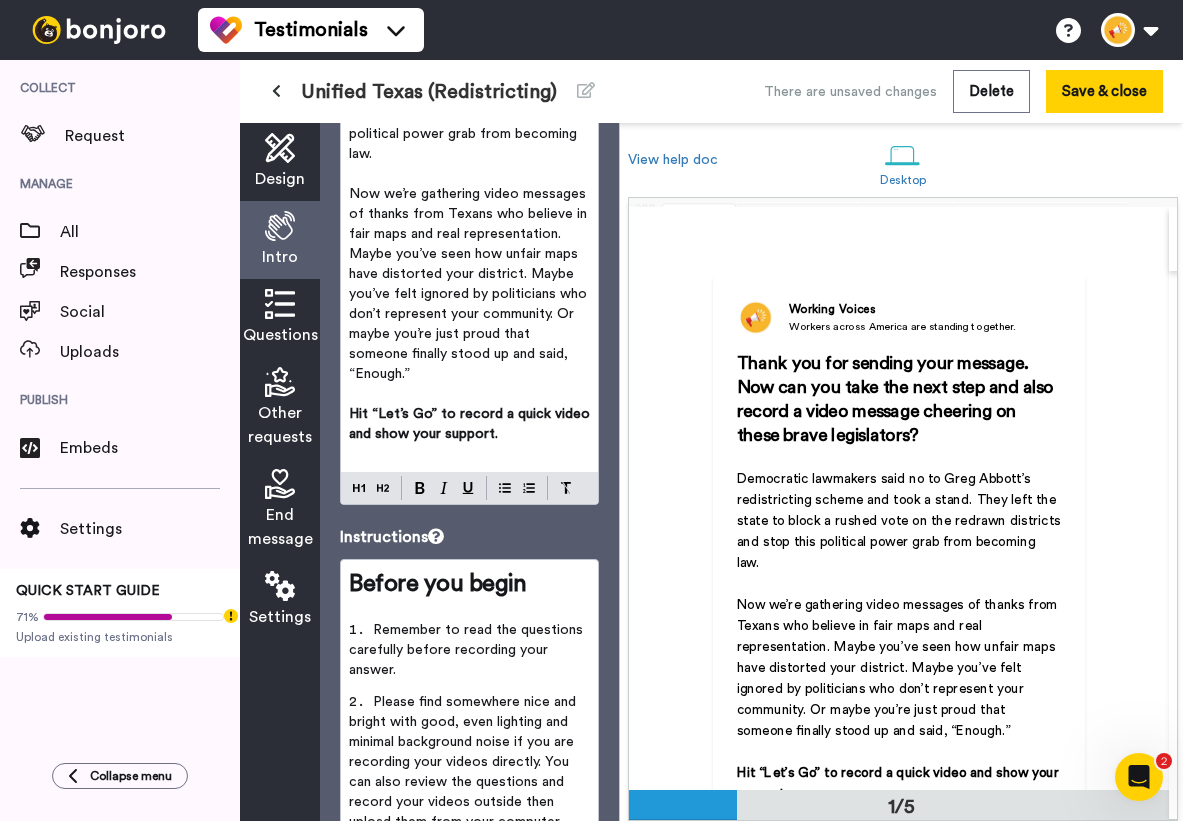 scroll, scrollTop: 718, scrollLeft: 0, axis: vertical 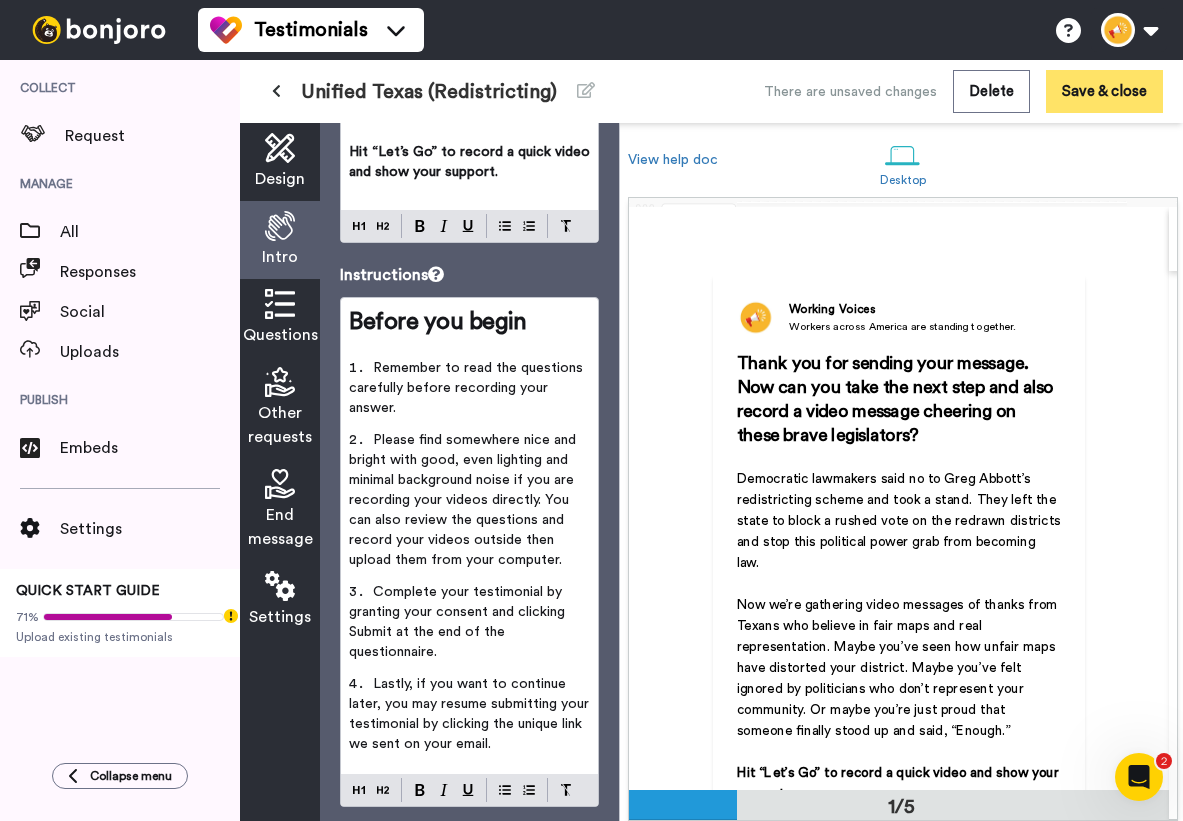 click on "Save & close" at bounding box center [1104, 91] 